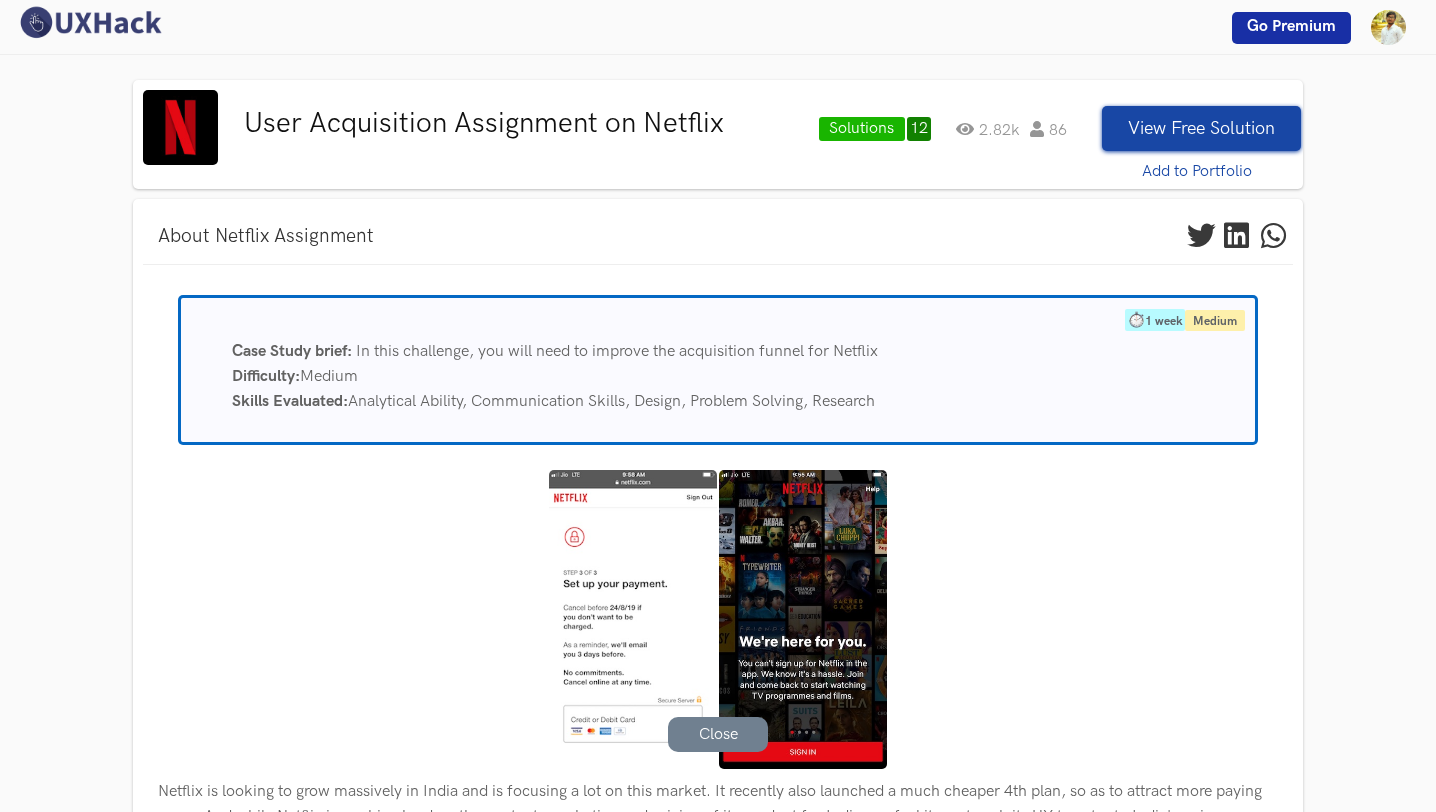 scroll, scrollTop: 0, scrollLeft: 0, axis: both 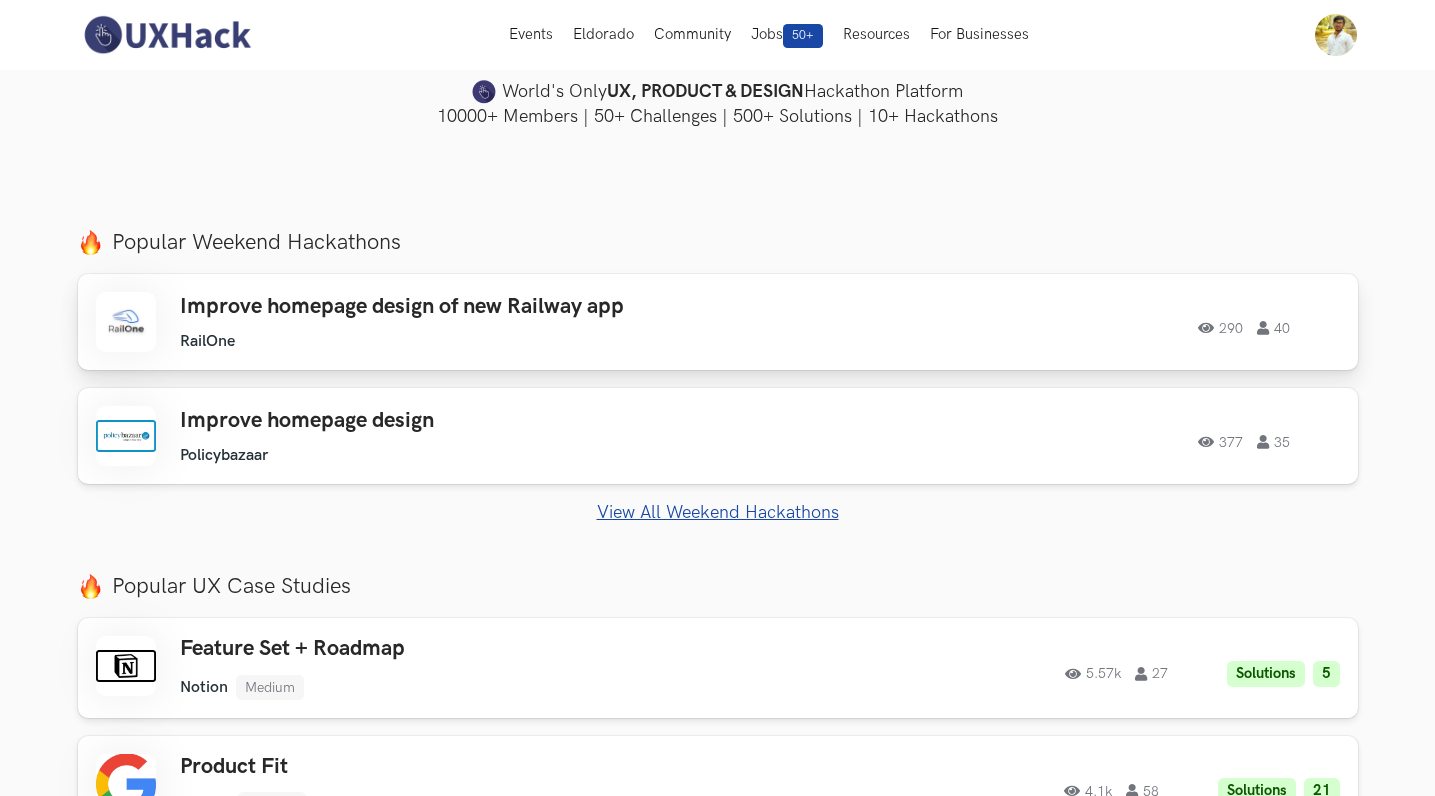 click on "Improve homepage design of new Railway app" at bounding box center [464, 307] 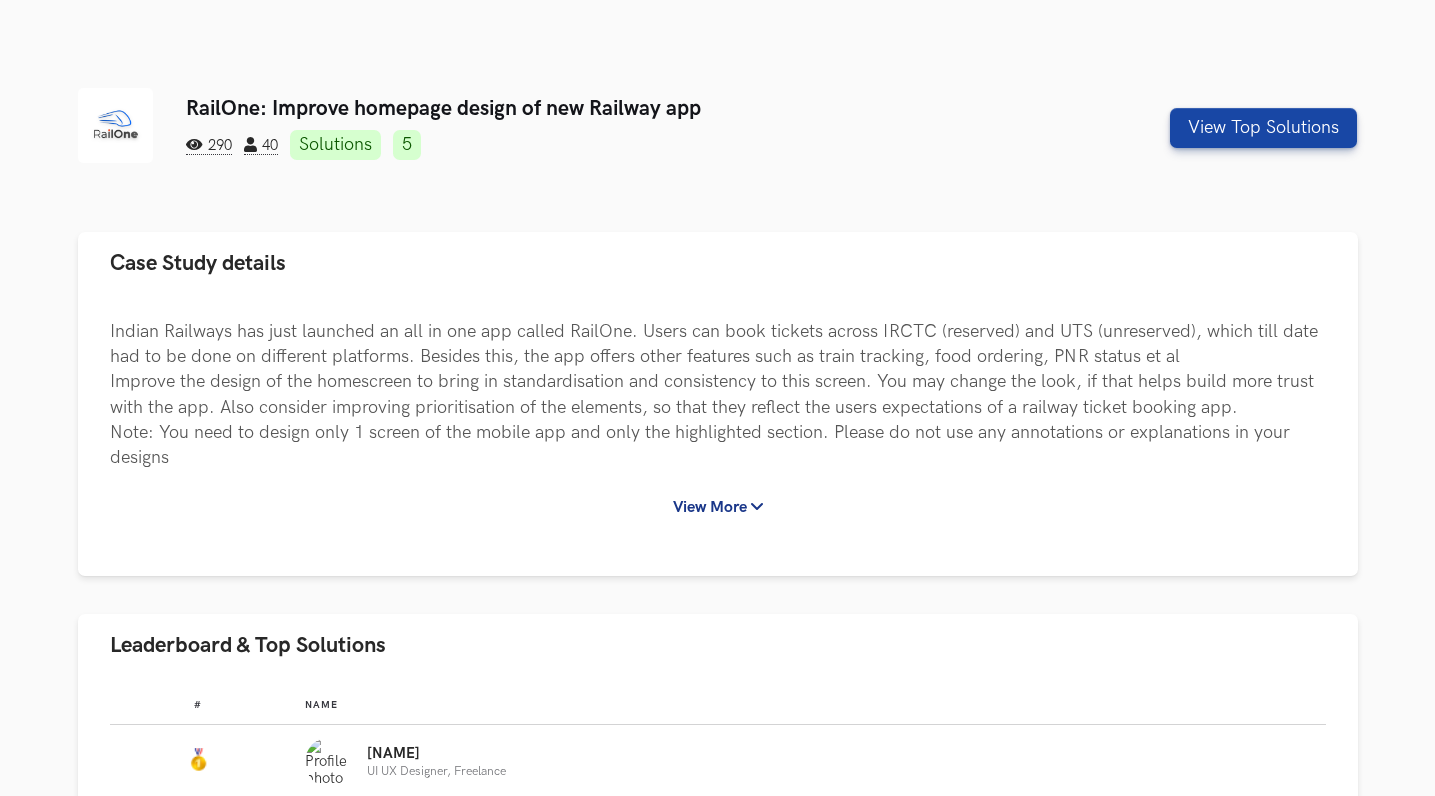 scroll, scrollTop: 361, scrollLeft: 0, axis: vertical 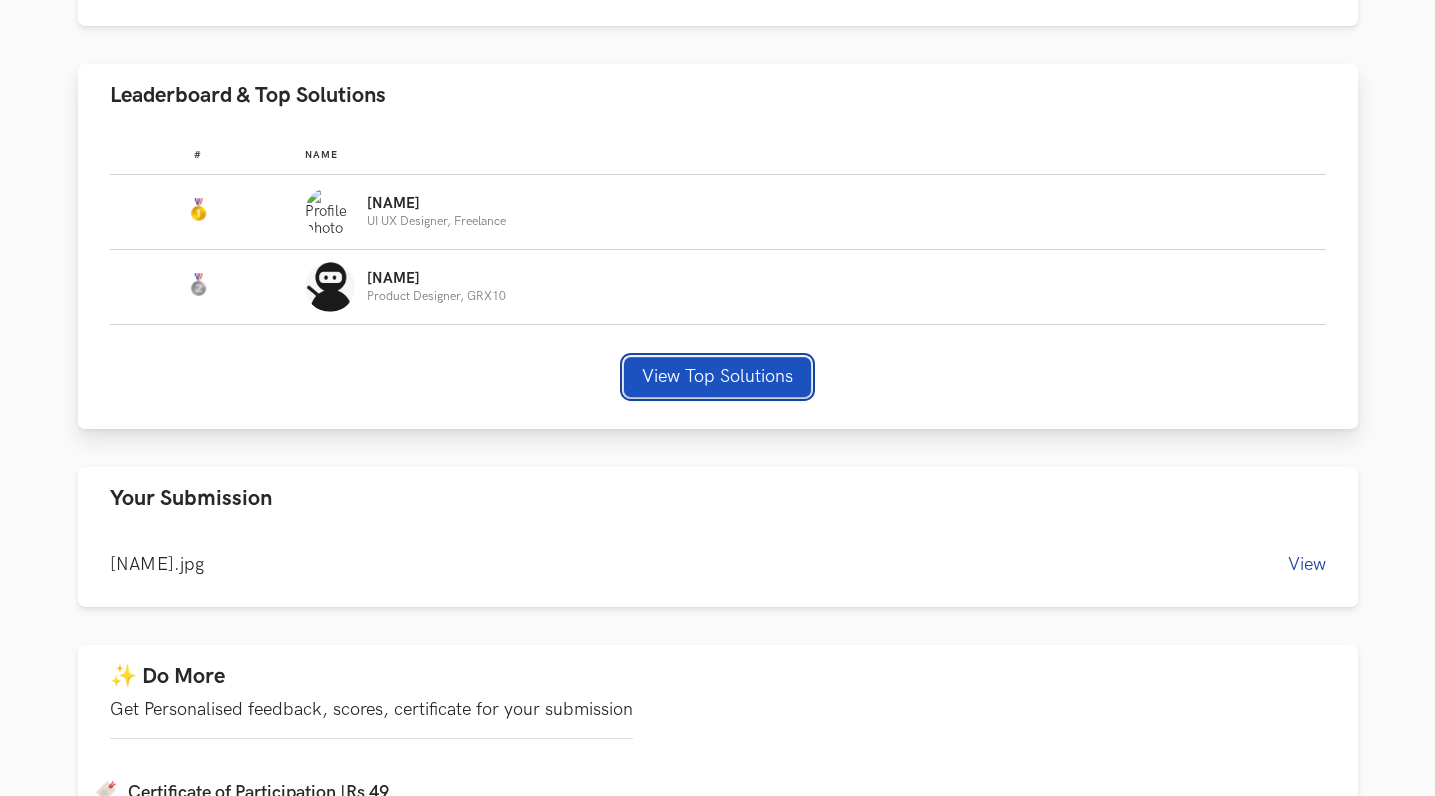 click on "View Top Solutions" at bounding box center [717, 377] 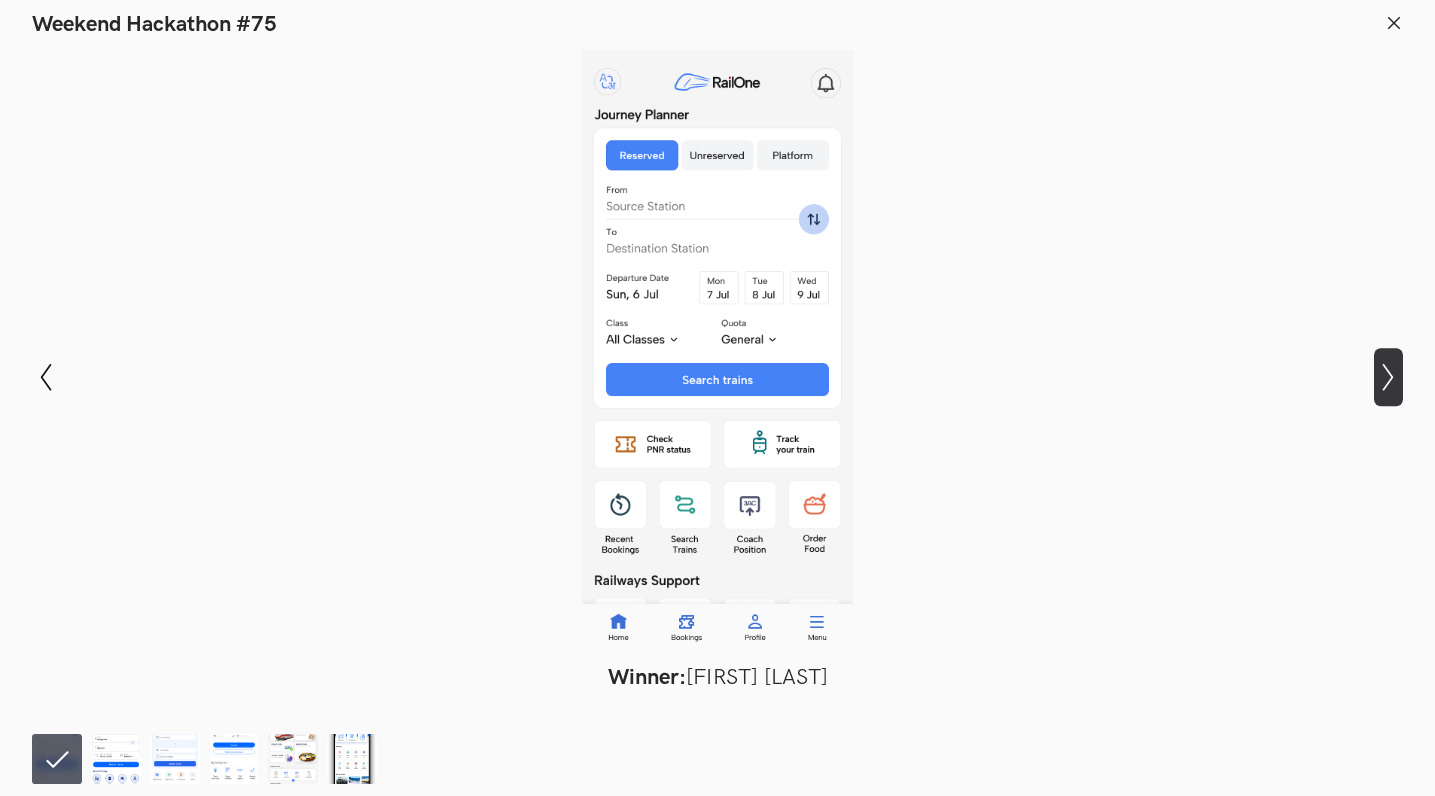 click at bounding box center (46, 377) 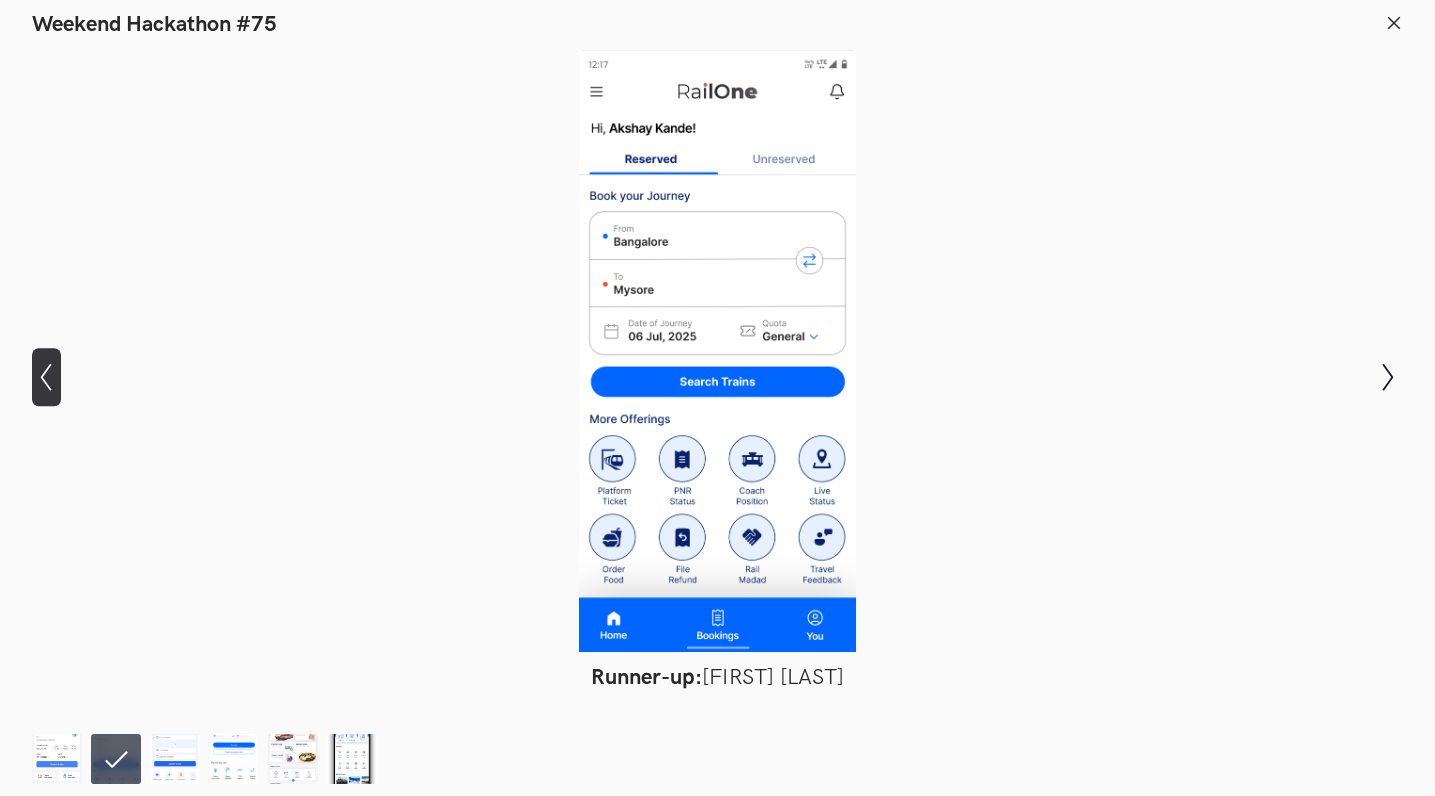 click on "Show previous slide" at bounding box center (46, 377) 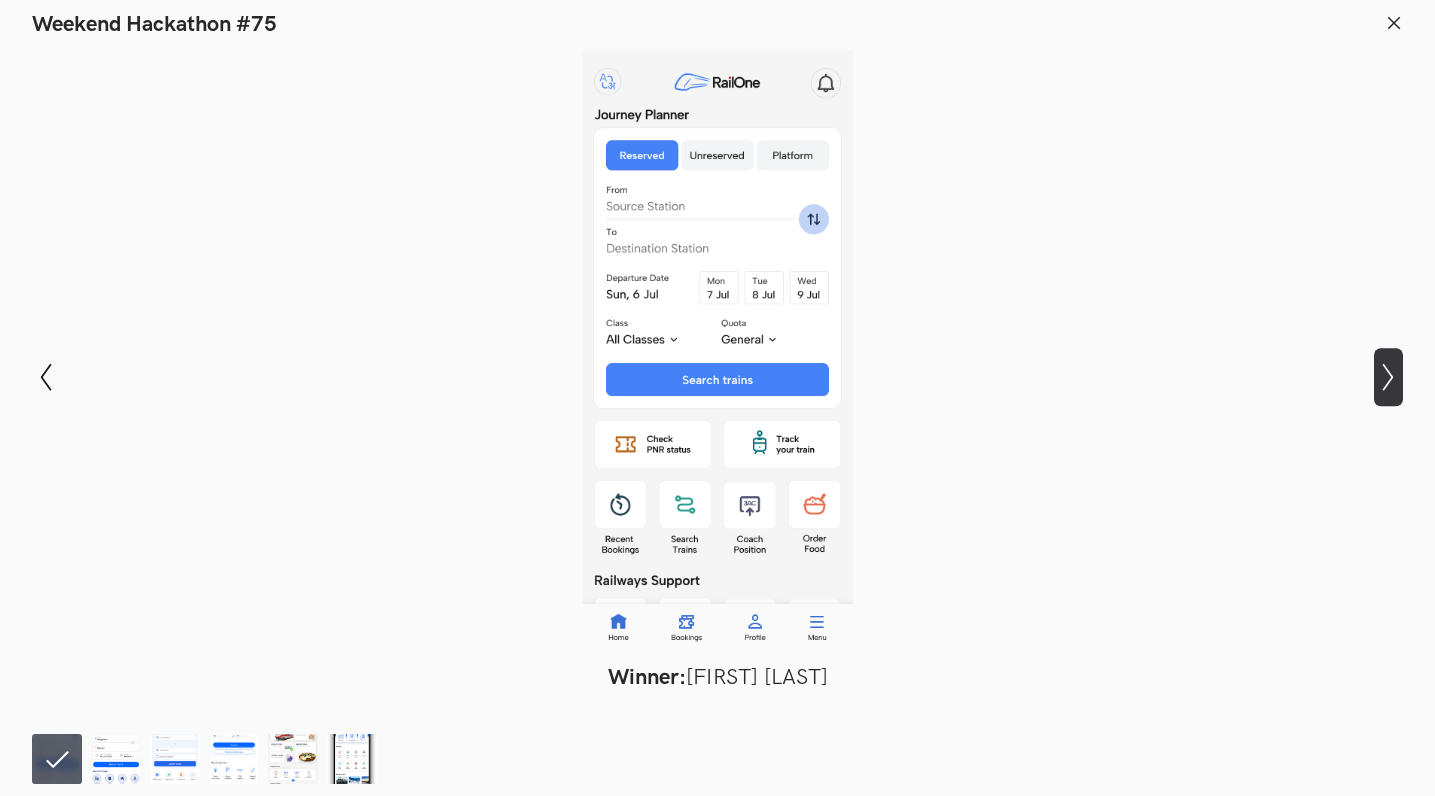 click on "Show next slide" at bounding box center (46, 377) 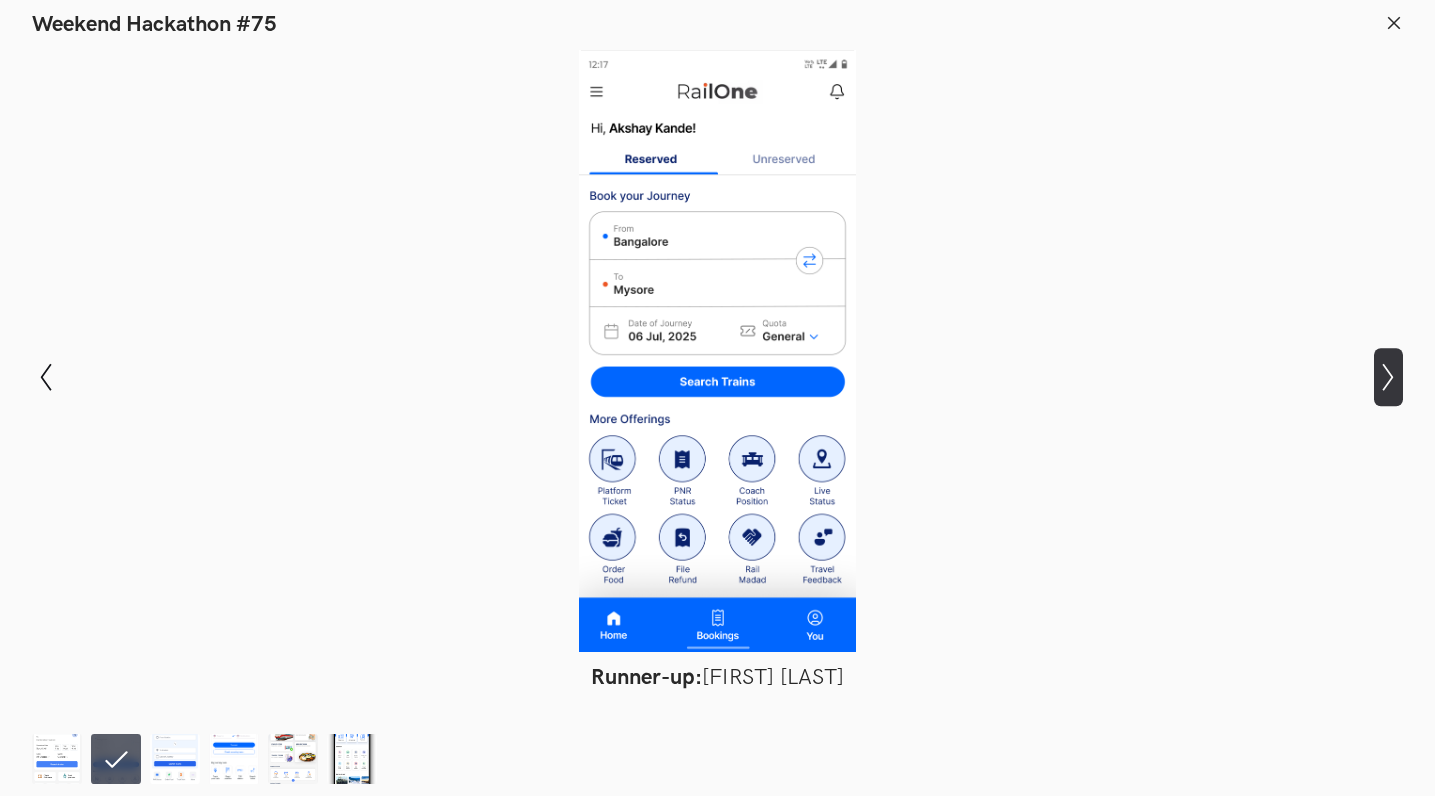 click on "Show next slide" at bounding box center [46, 377] 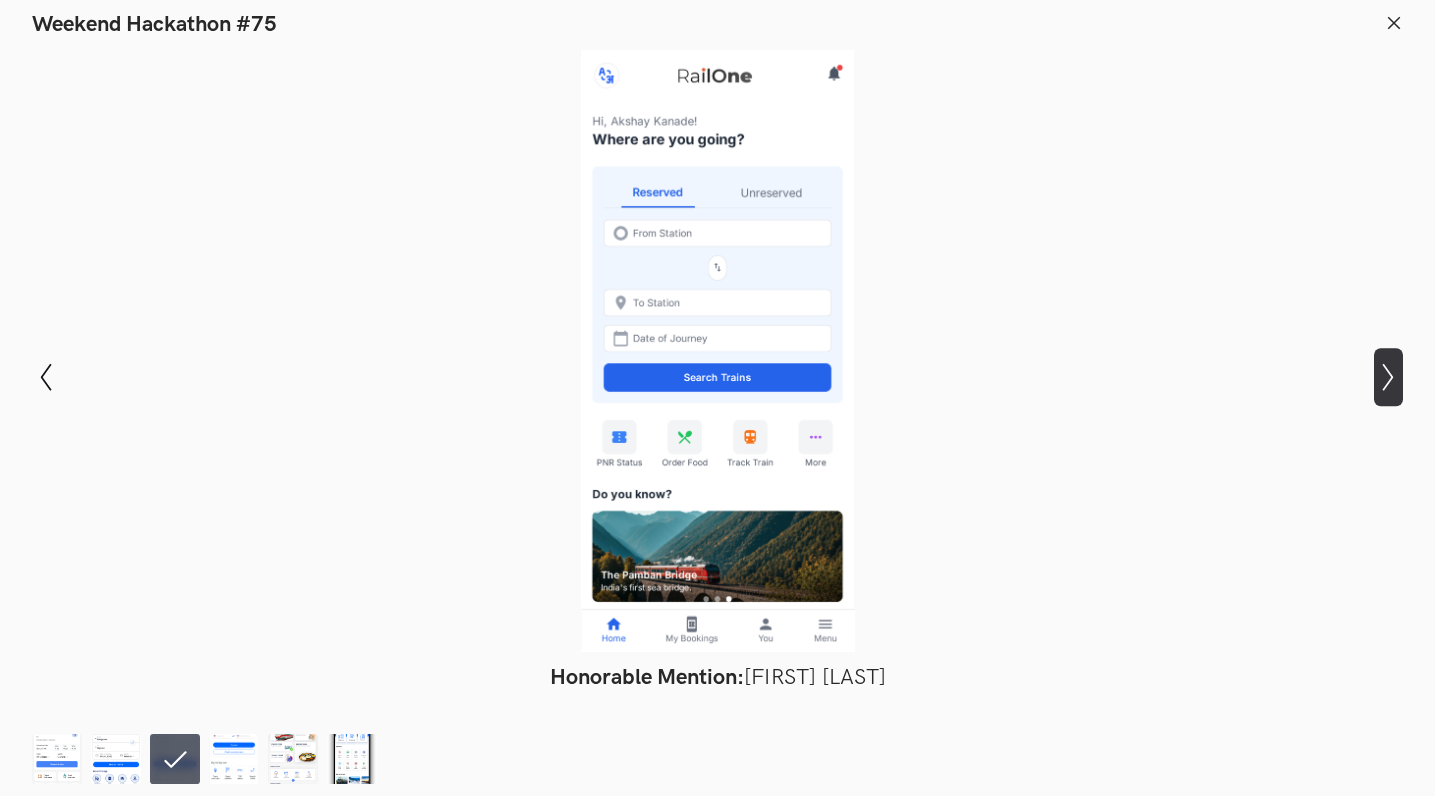 click on "Show next slide" at bounding box center [46, 377] 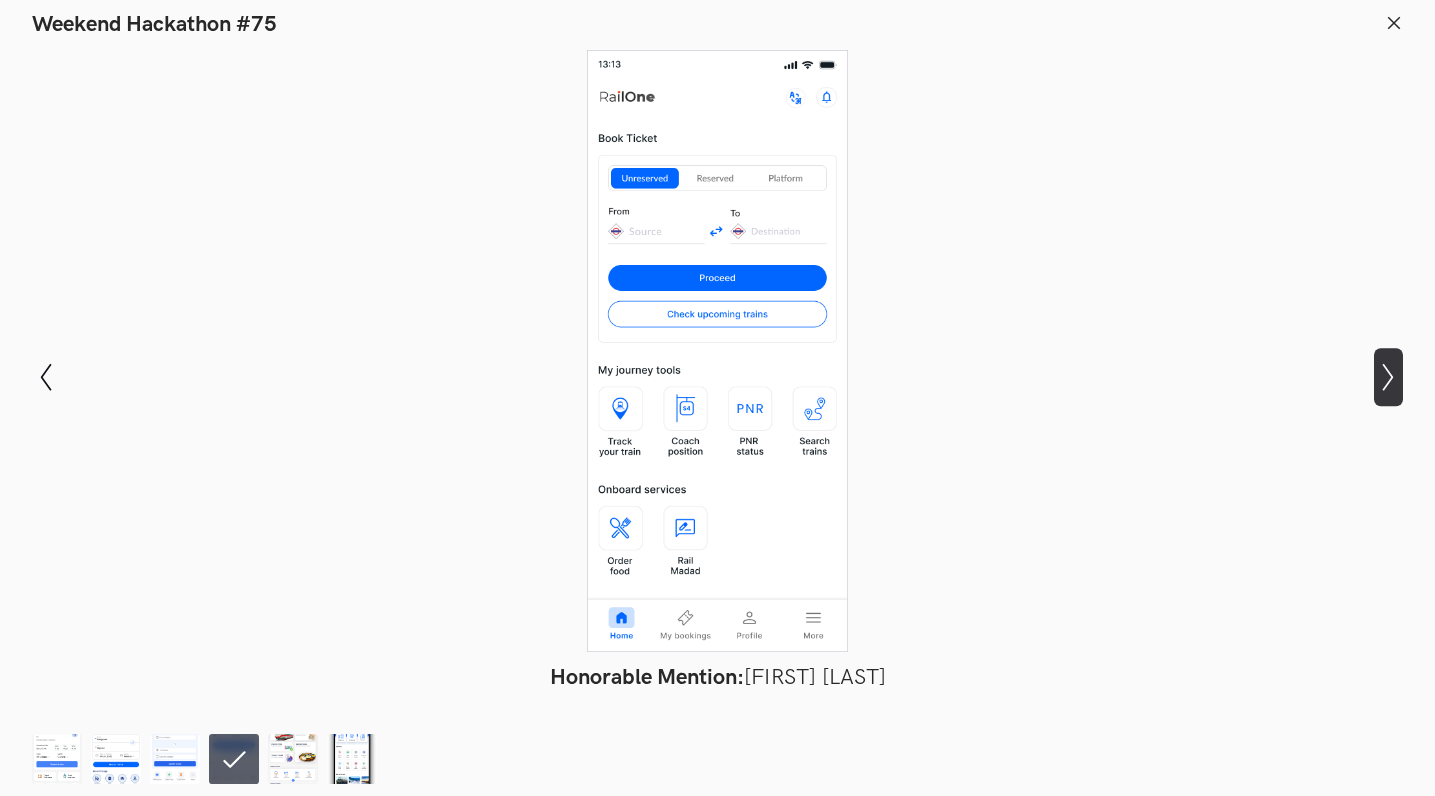 click on "Show next slide" at bounding box center [46, 377] 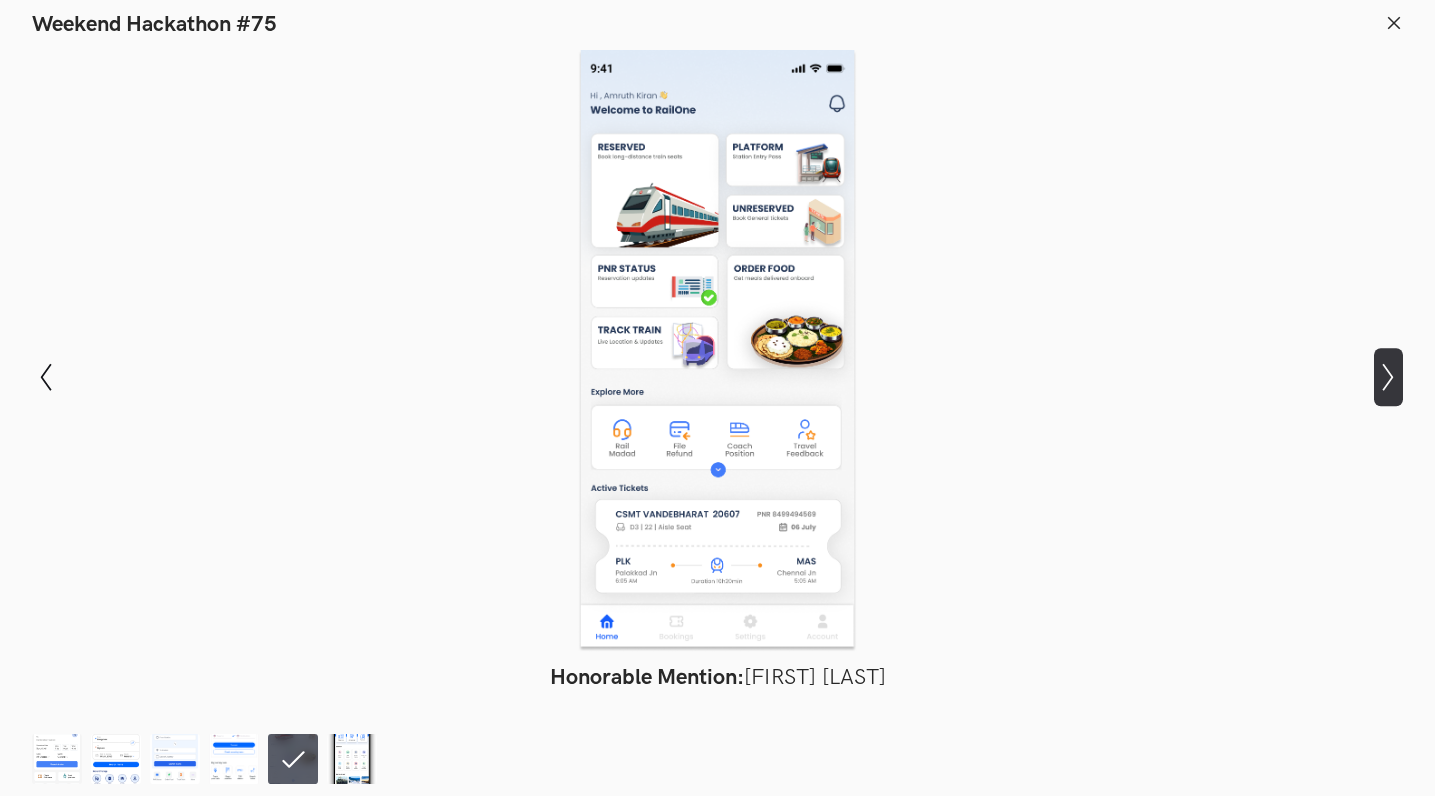 click on "Show next slide" at bounding box center (46, 377) 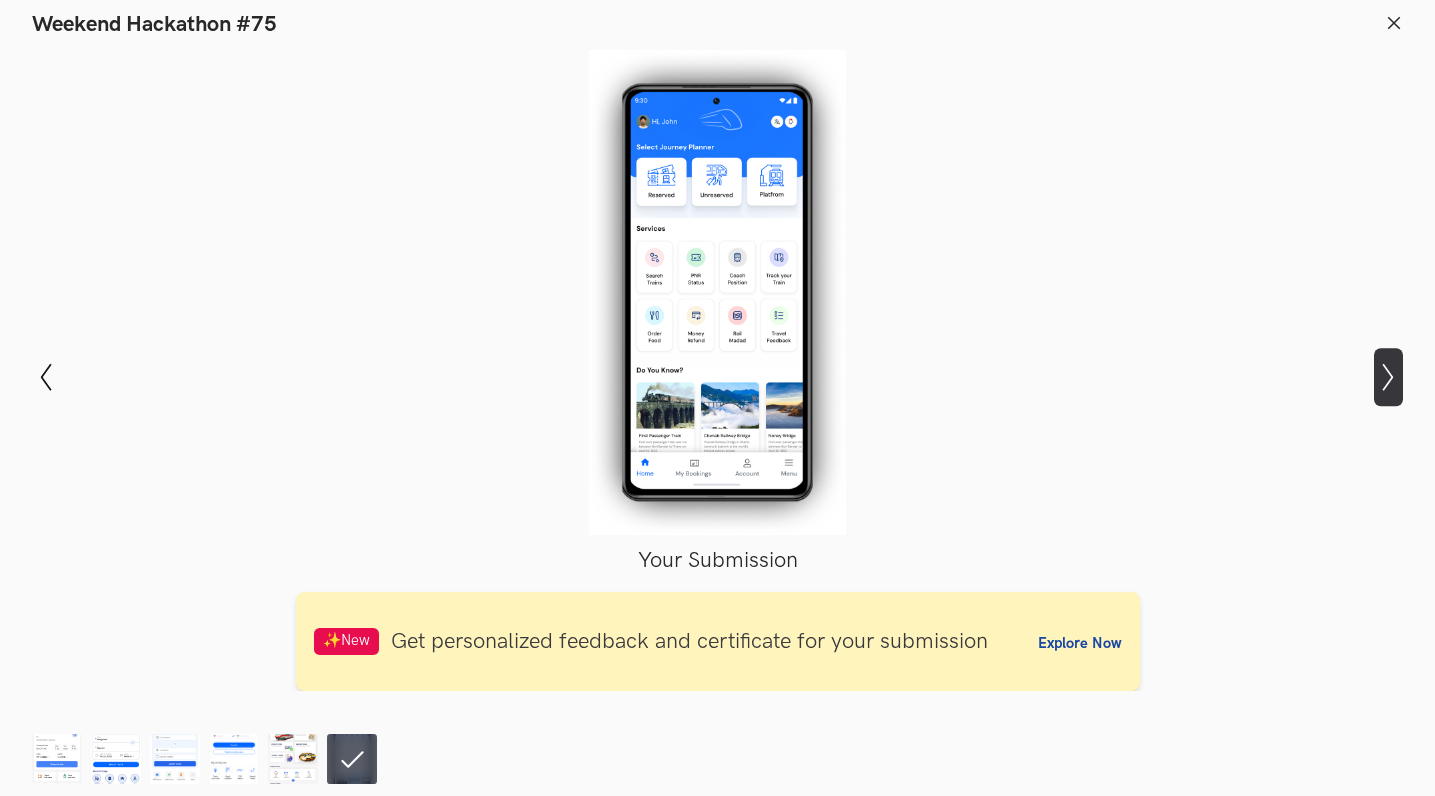click on "Show next slide" at bounding box center (46, 377) 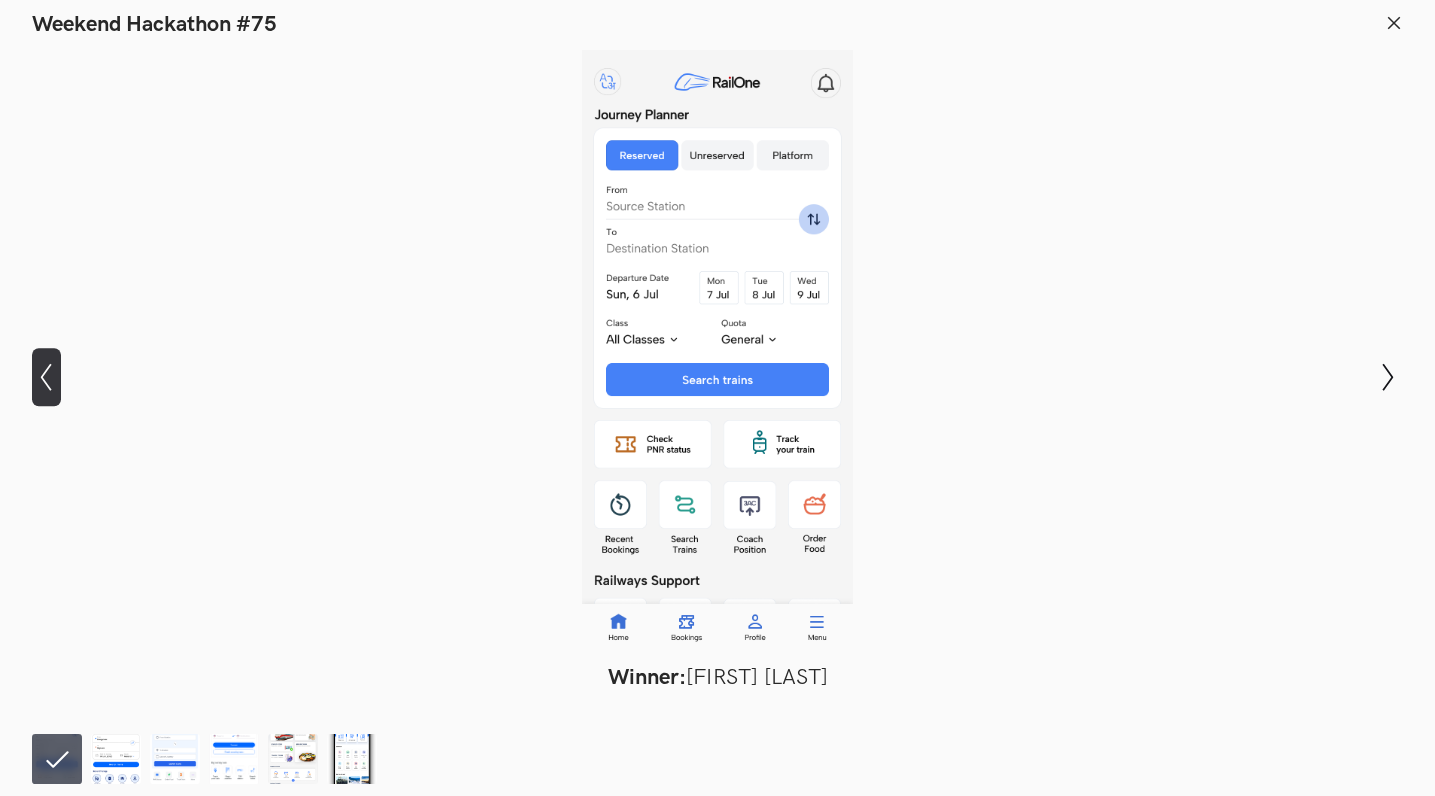 click on "Show previous slide" at bounding box center (46, 377) 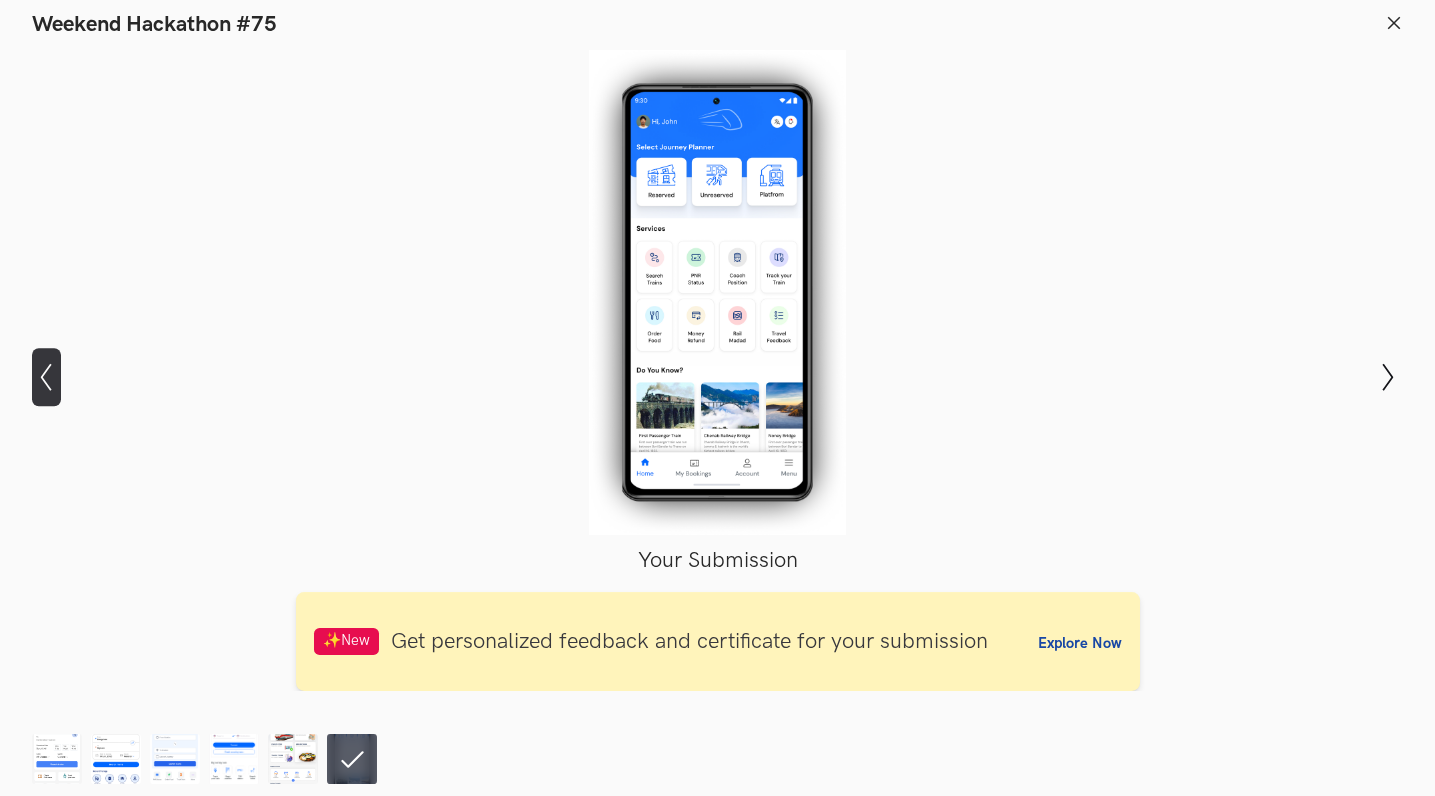 click on "Show previous slide" at bounding box center (46, 377) 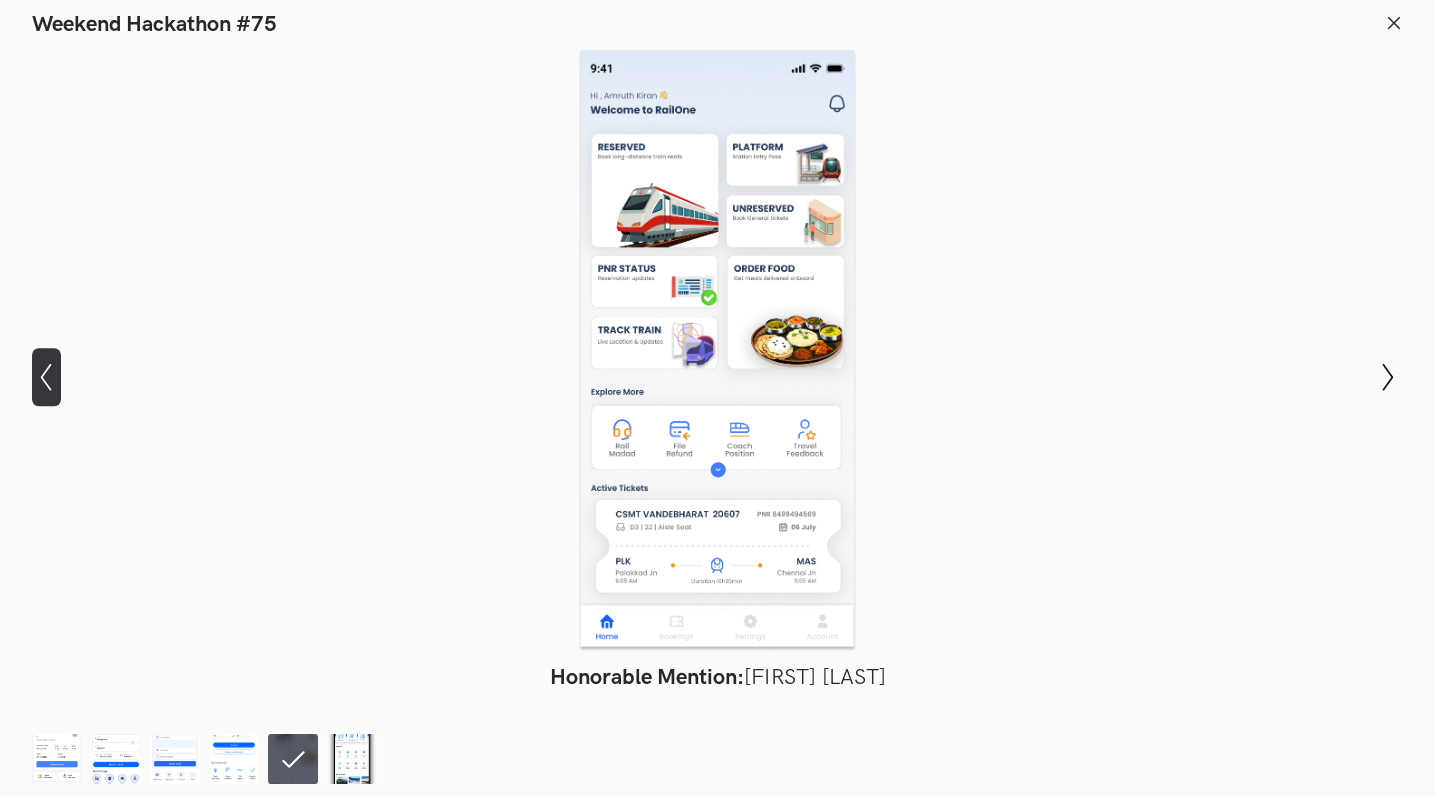 click on "Show previous slide" at bounding box center (46, 377) 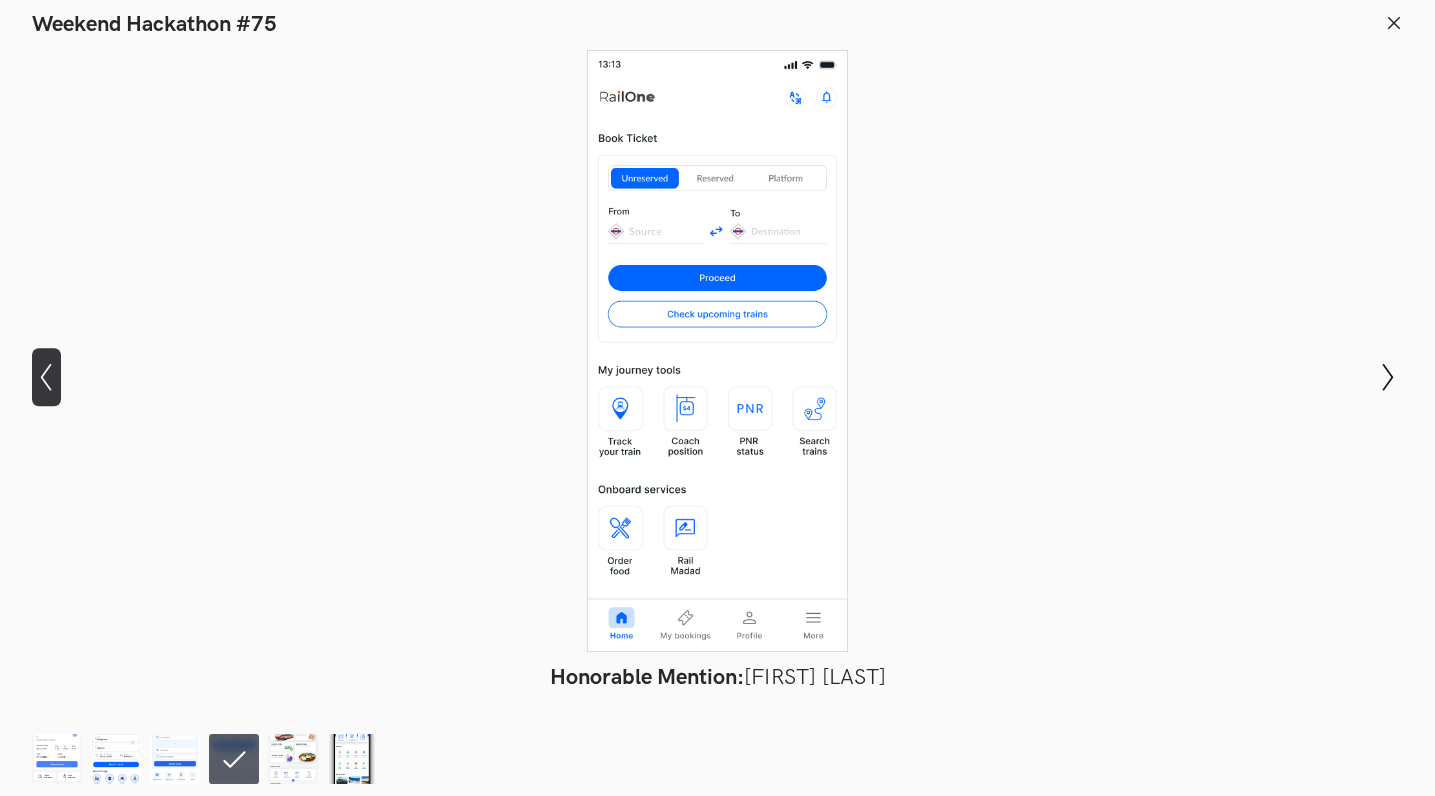 click on "Show previous slide" at bounding box center (46, 377) 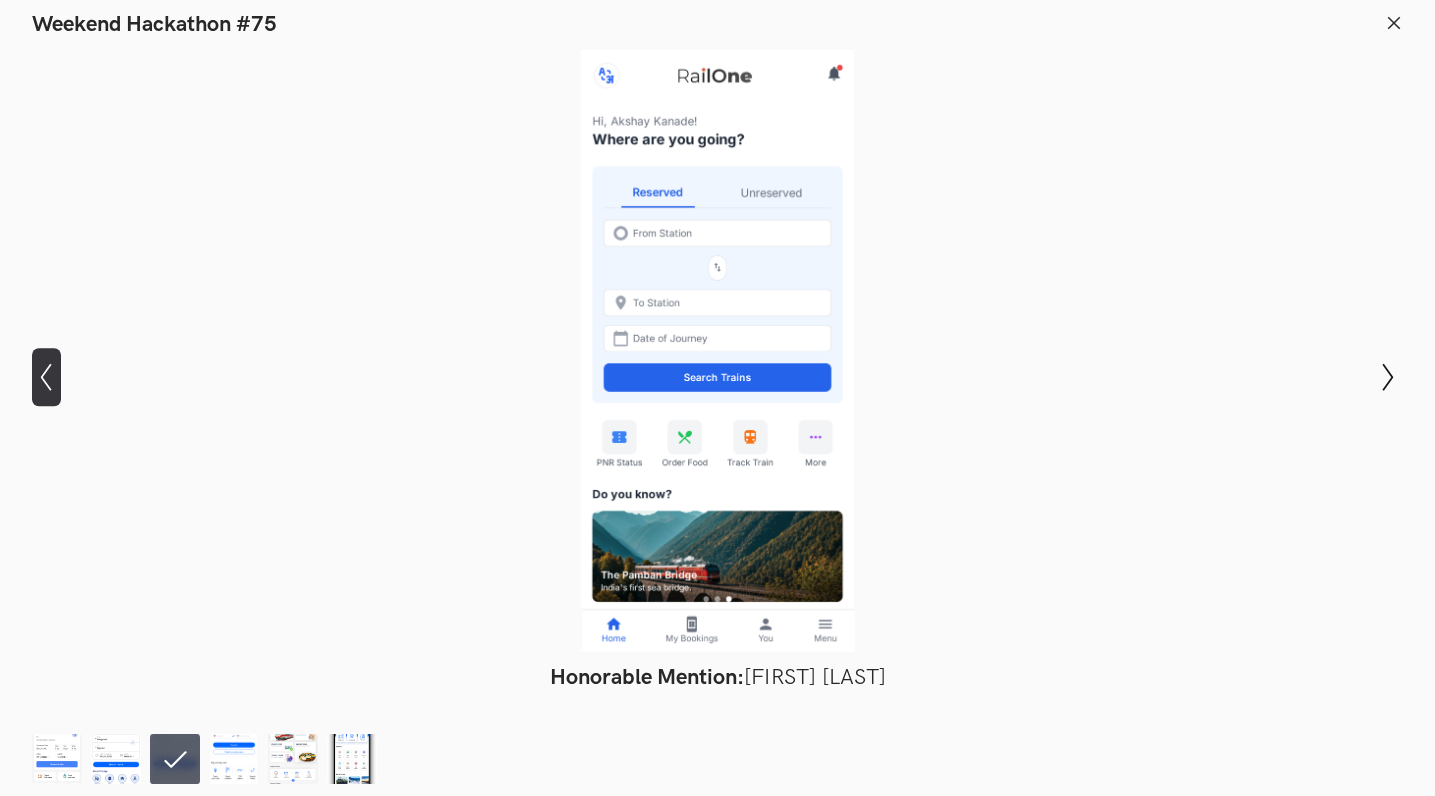 click on "Show previous slide" at bounding box center (46, 377) 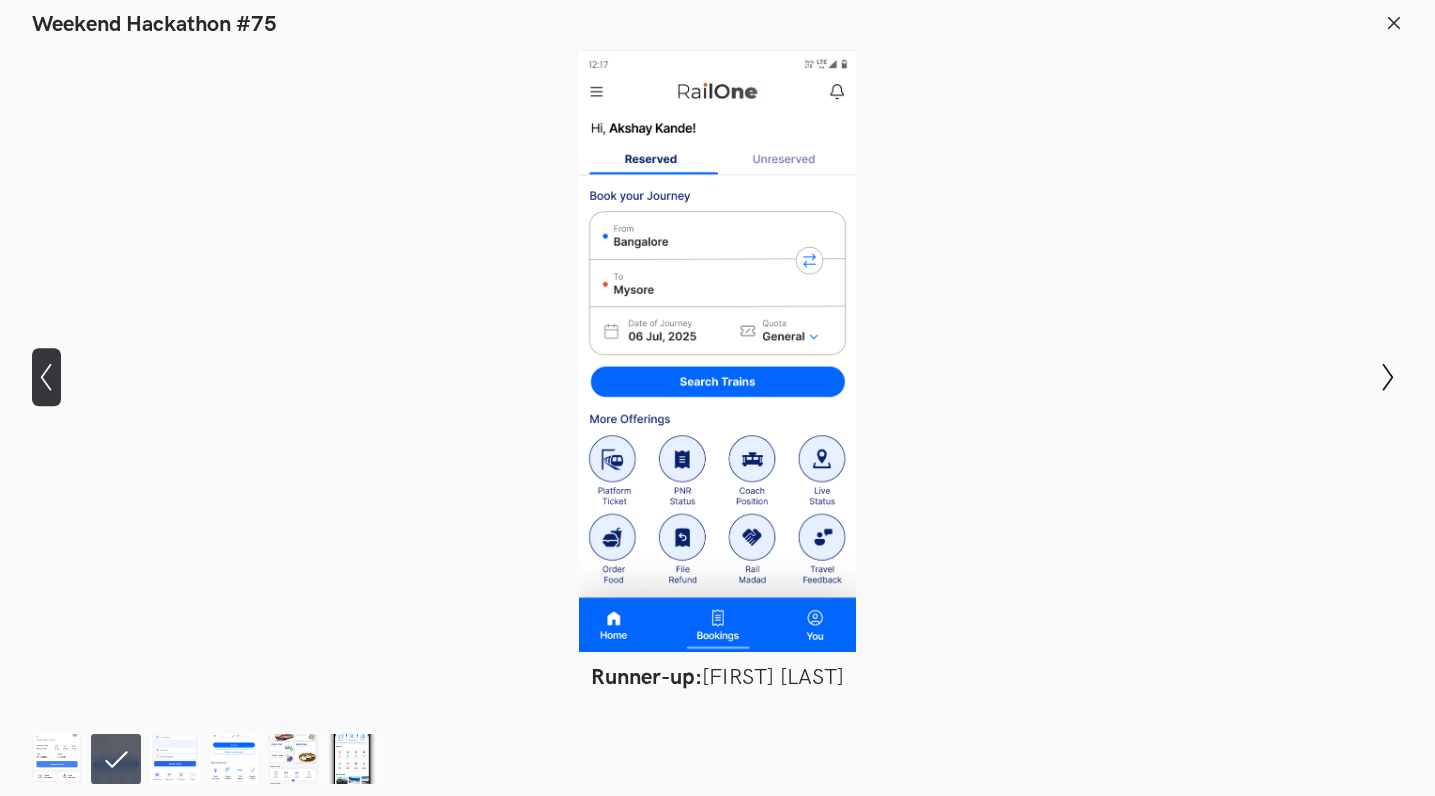 click on "Show previous slide" at bounding box center (46, 377) 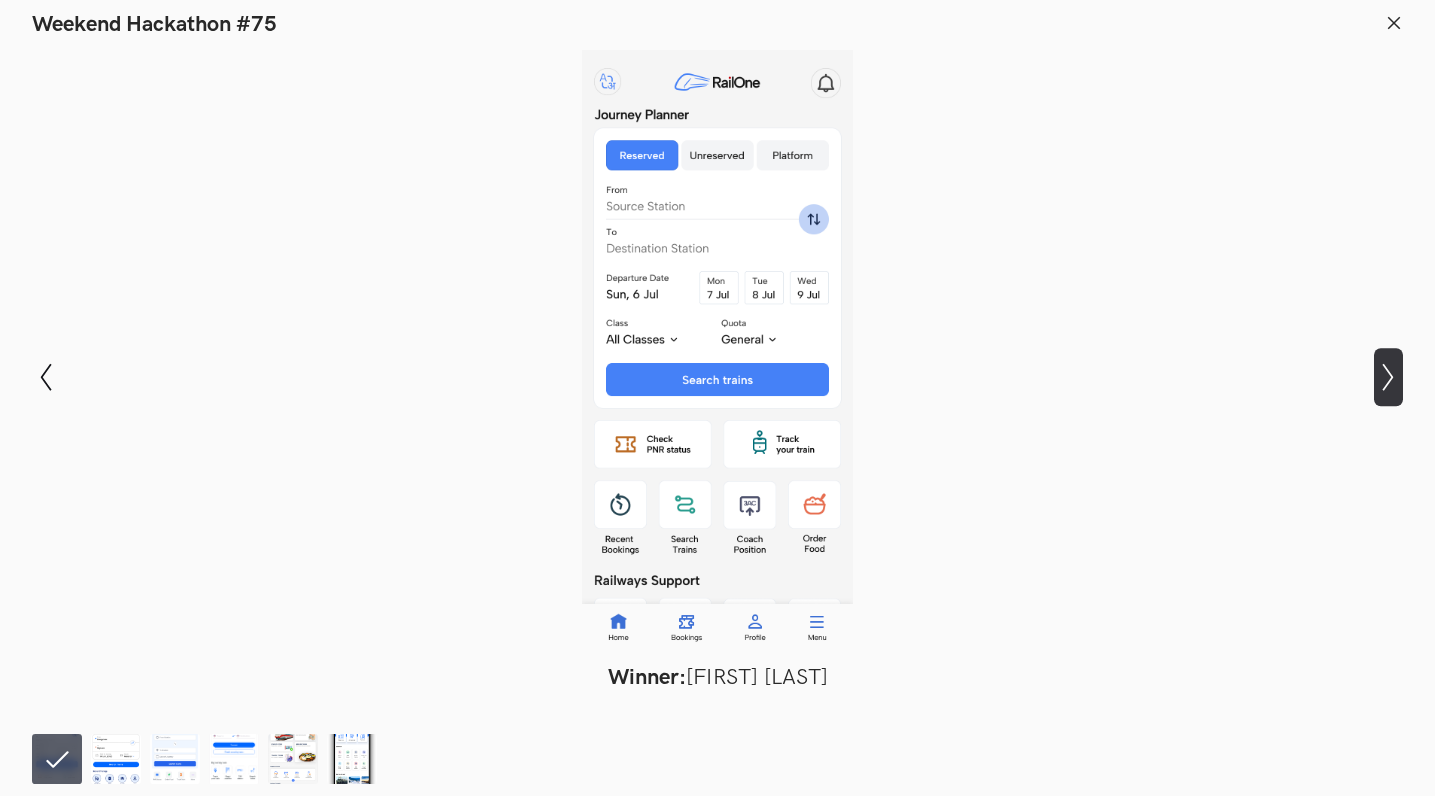 click on "Show next slide" at bounding box center (46, 377) 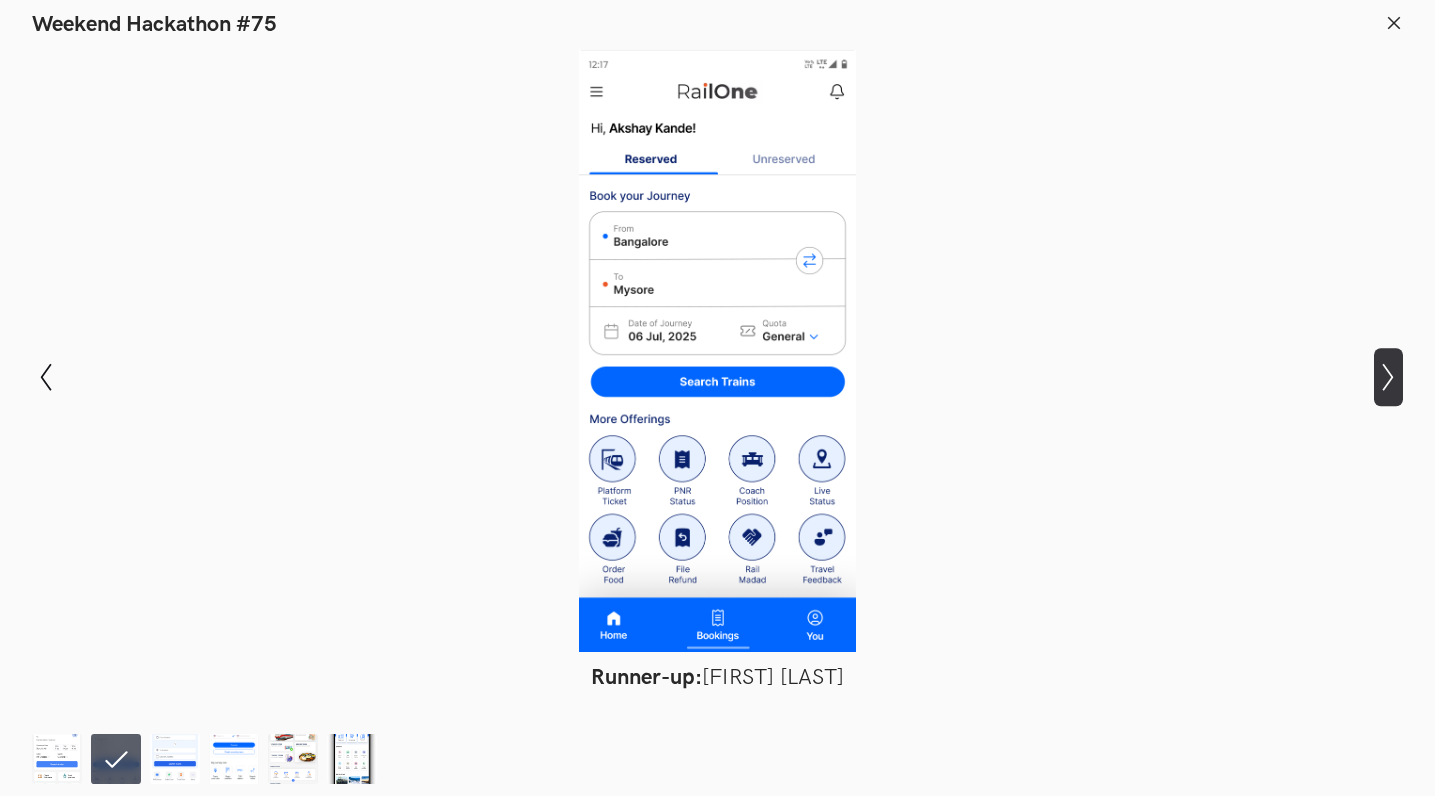 click on "Show next slide" at bounding box center (46, 377) 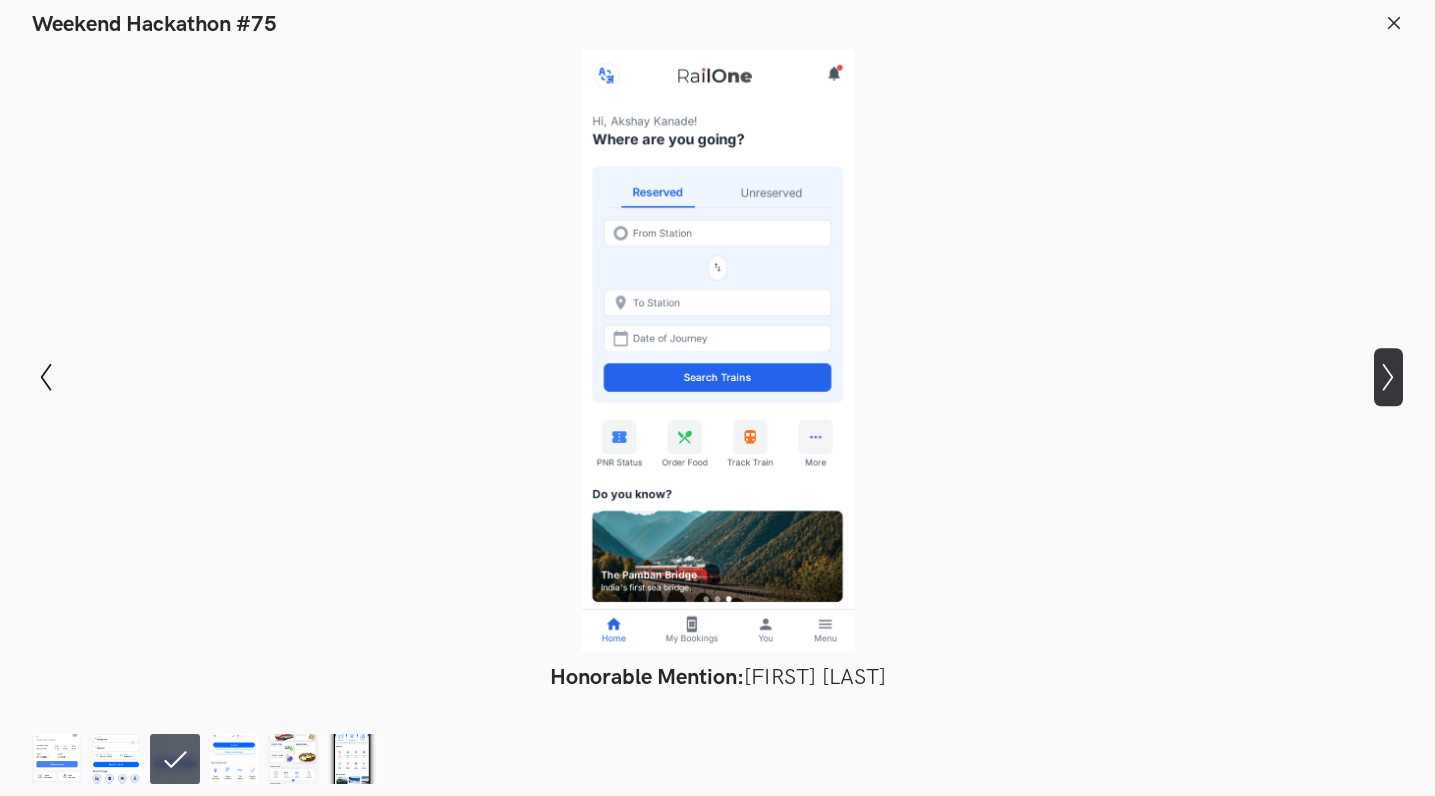 click on "Show next slide" at bounding box center (46, 377) 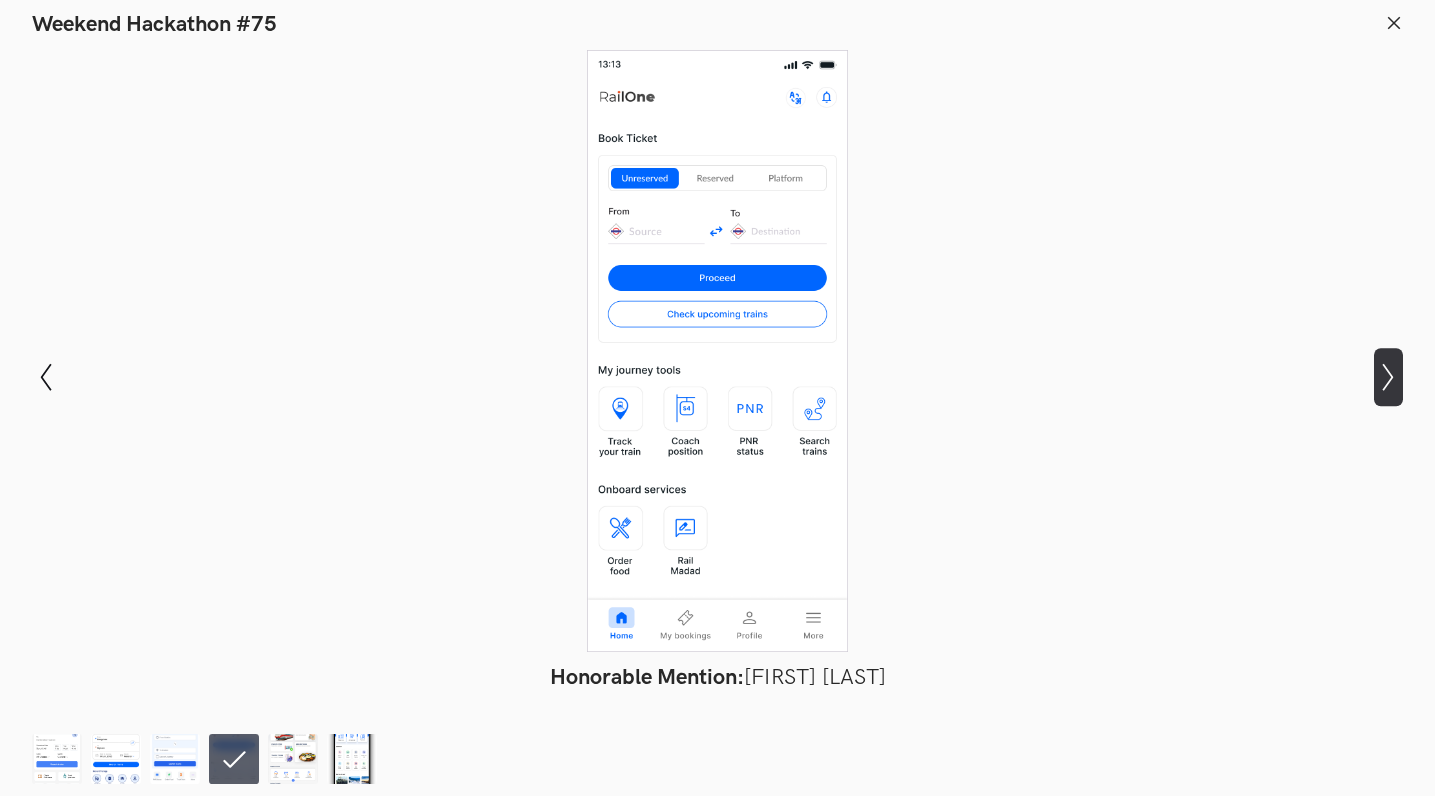 click on "Show next slide" at bounding box center (46, 377) 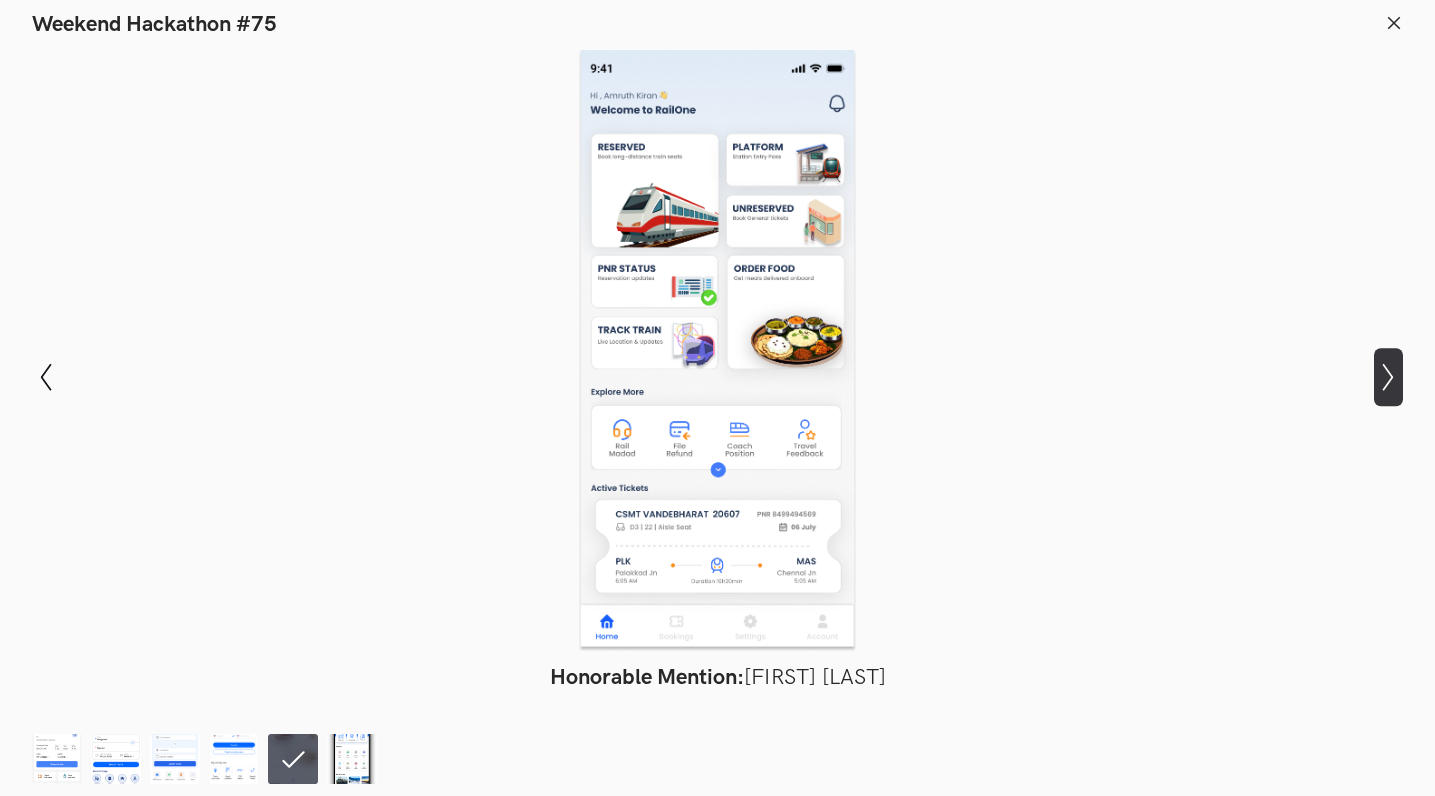 click on "Show next slide" at bounding box center (46, 377) 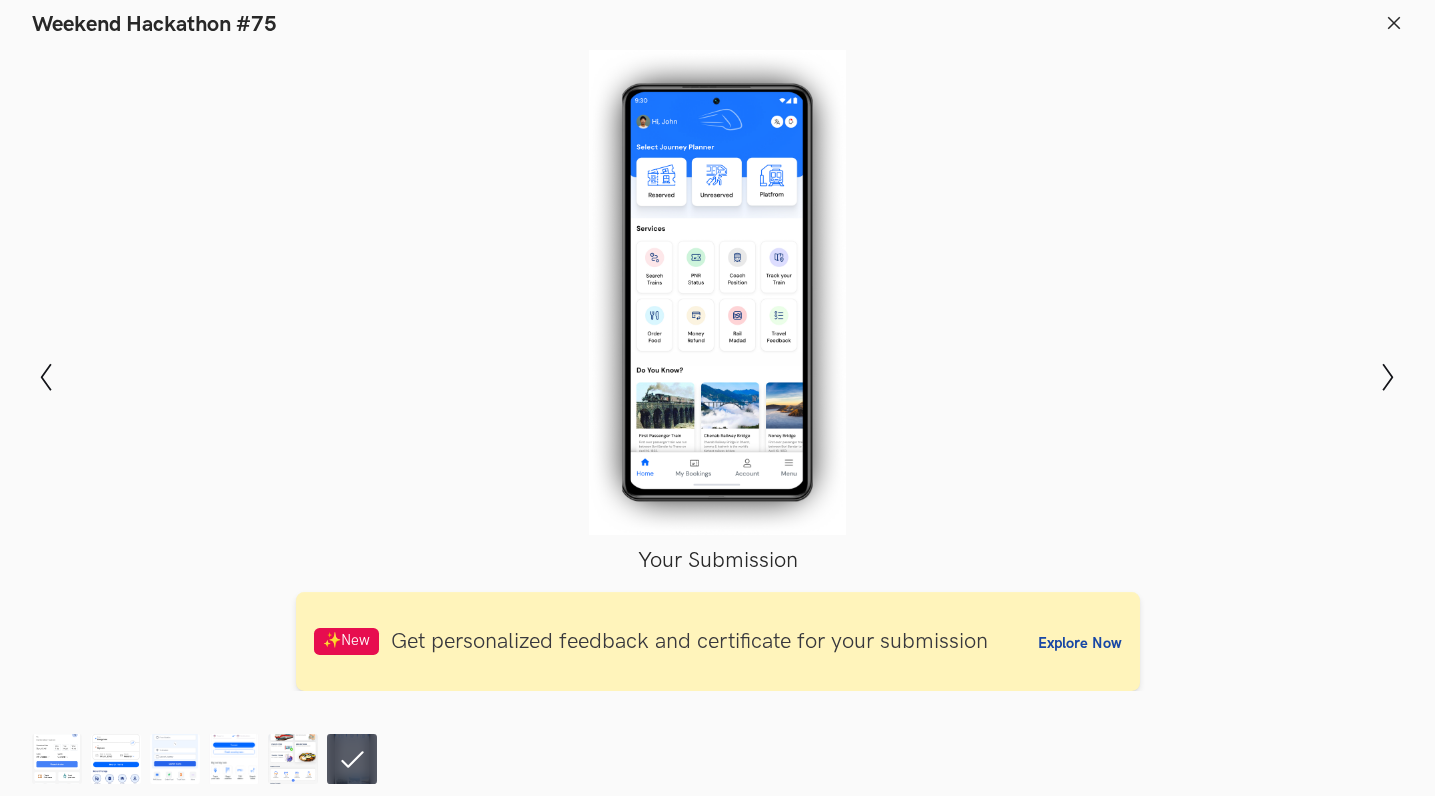 click at bounding box center [717, 292] 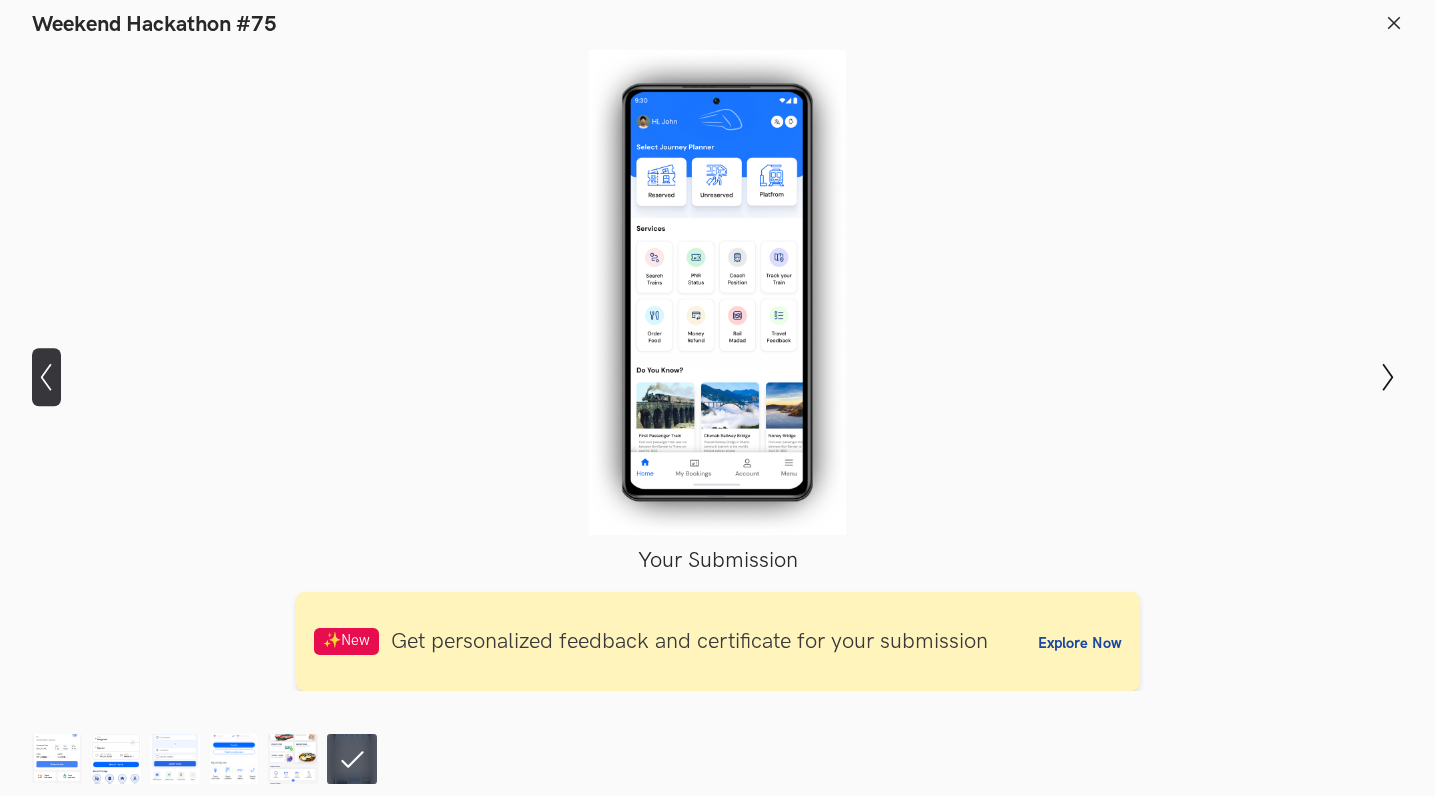 click at bounding box center (46, 377) 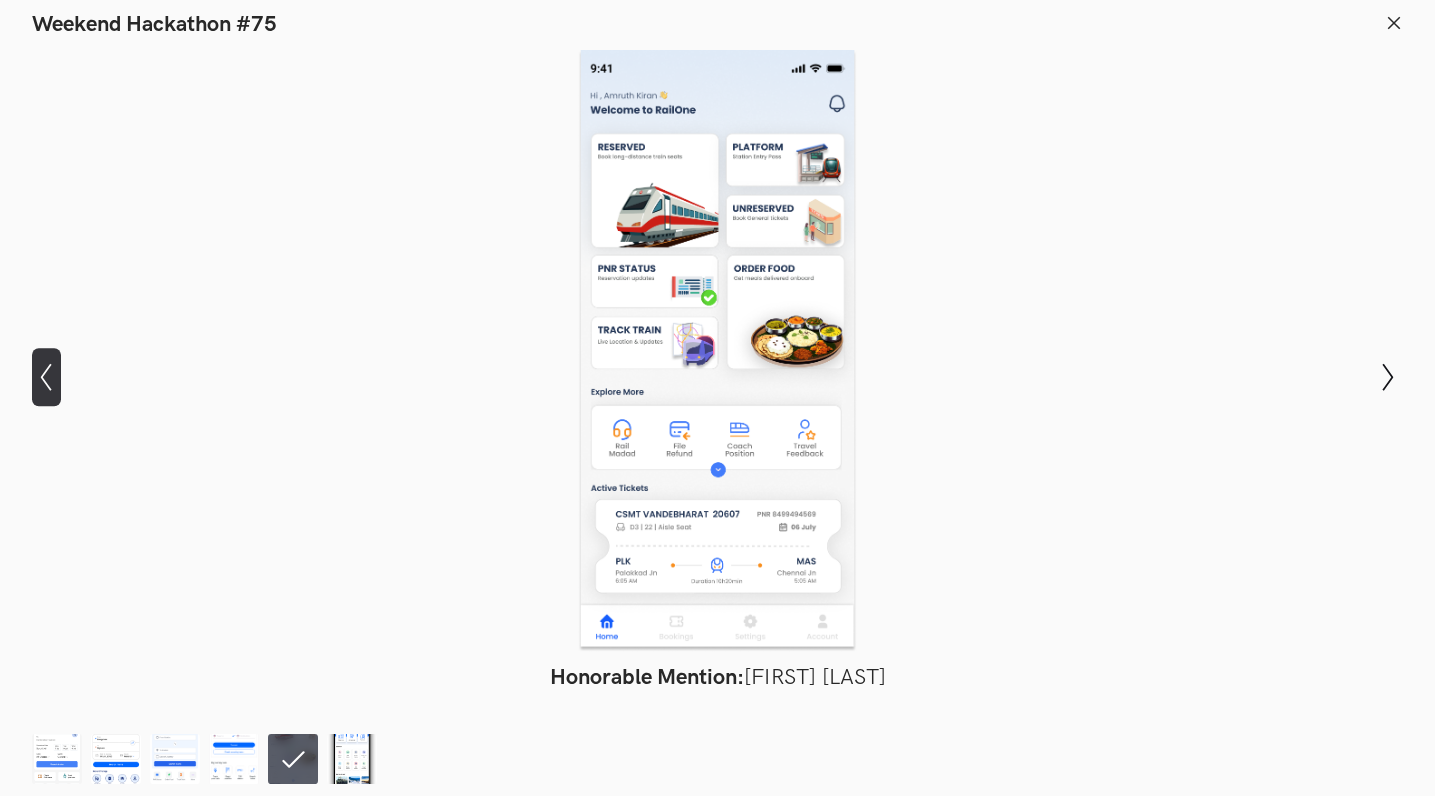 click at bounding box center [46, 377] 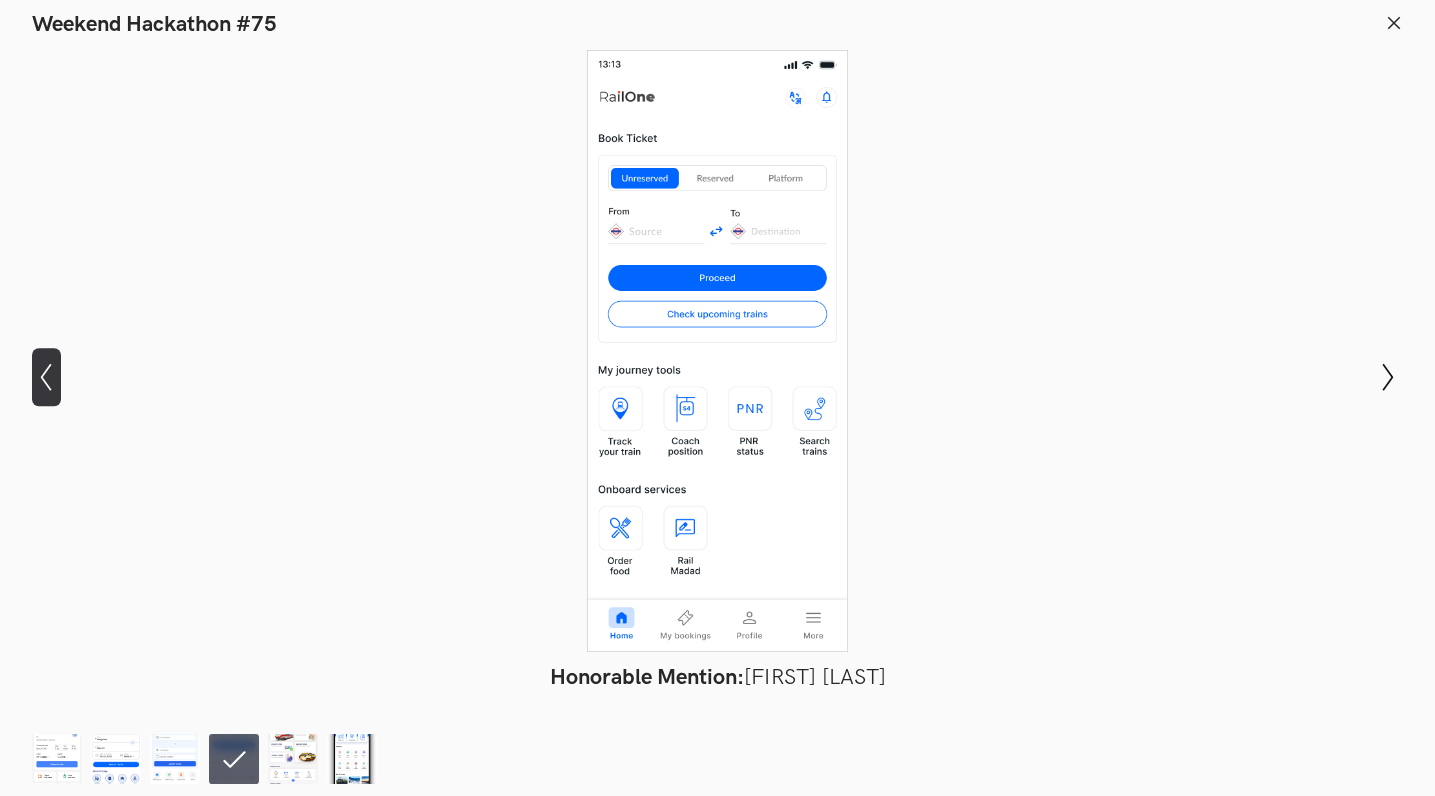 click at bounding box center (46, 377) 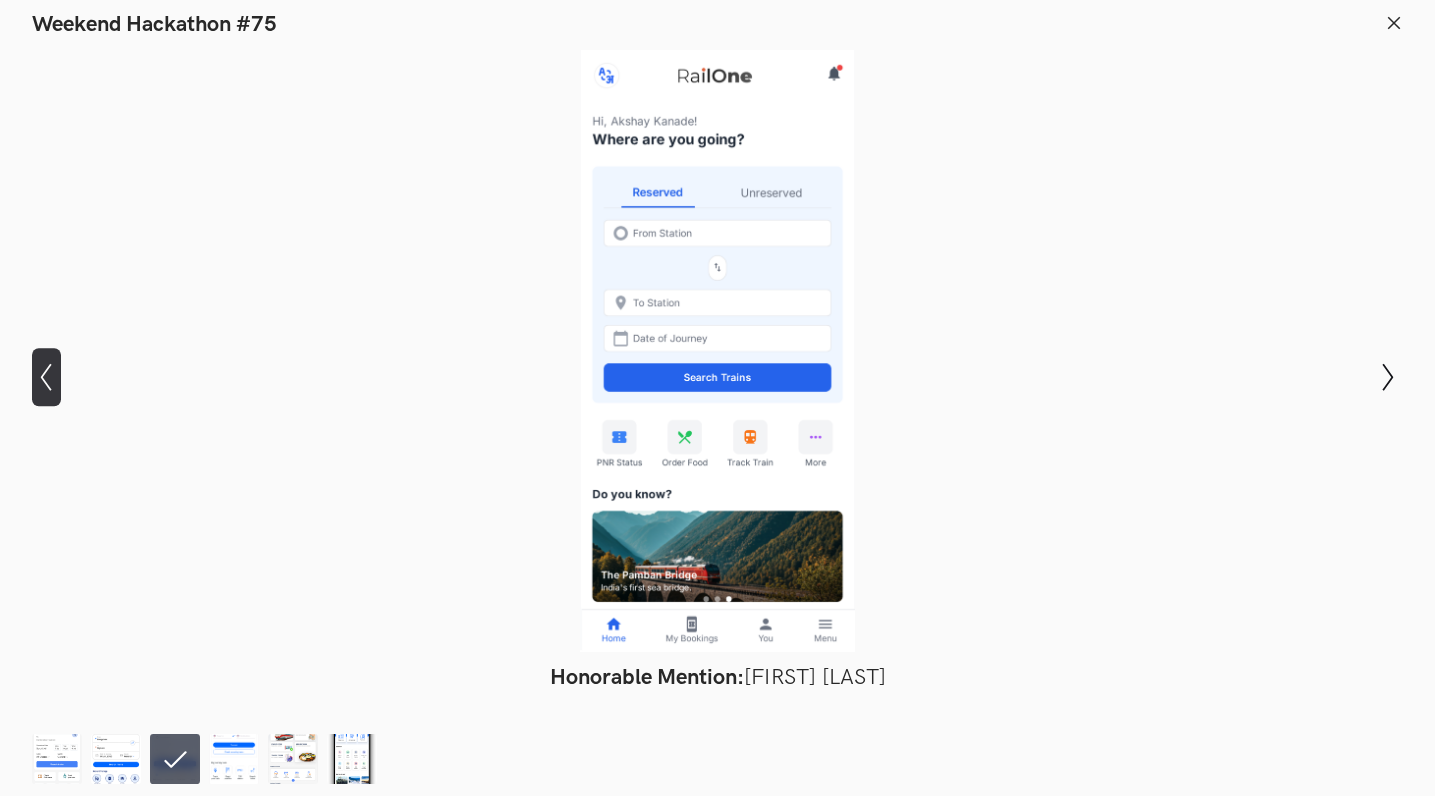 click at bounding box center (46, 377) 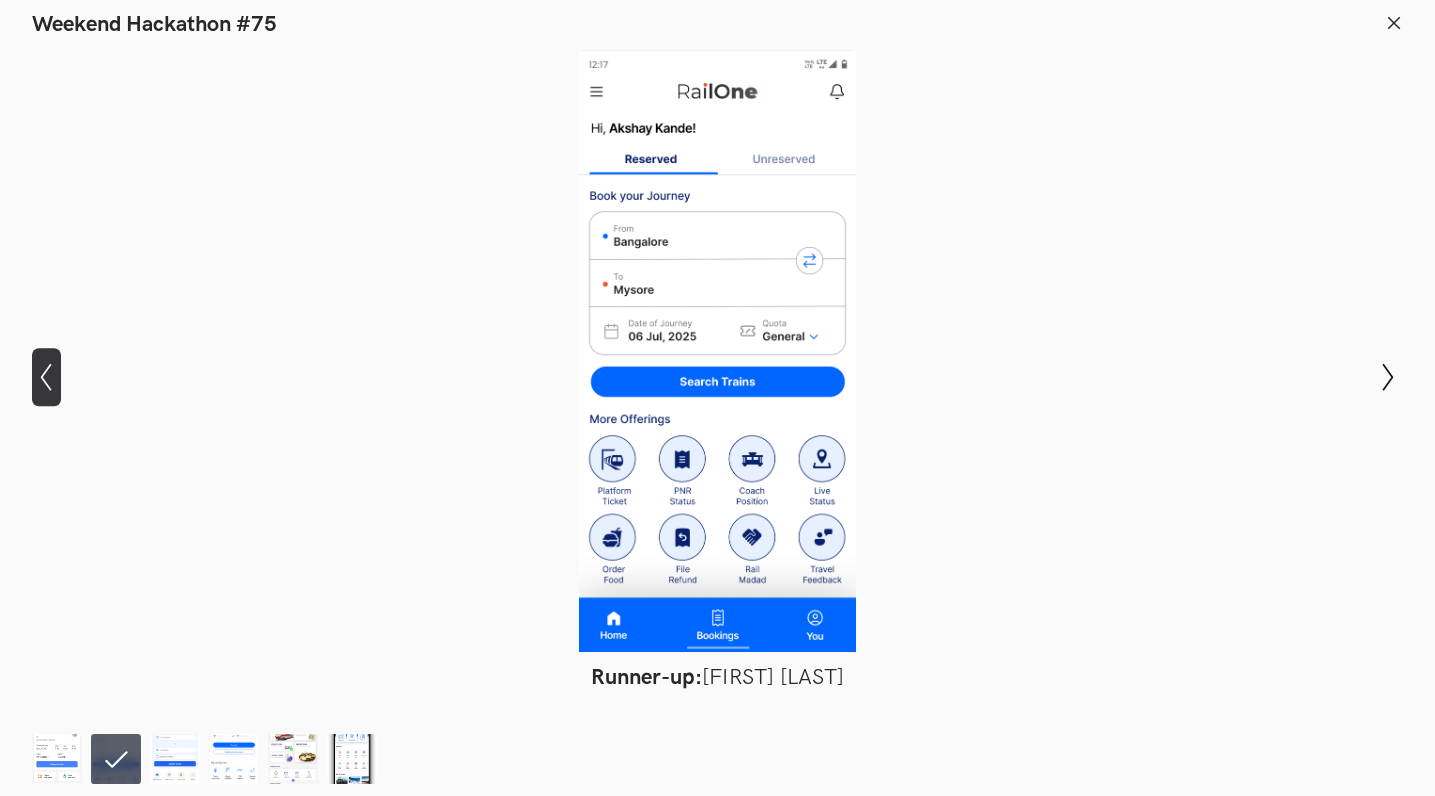 click on "Show previous slide" at bounding box center (46, 377) 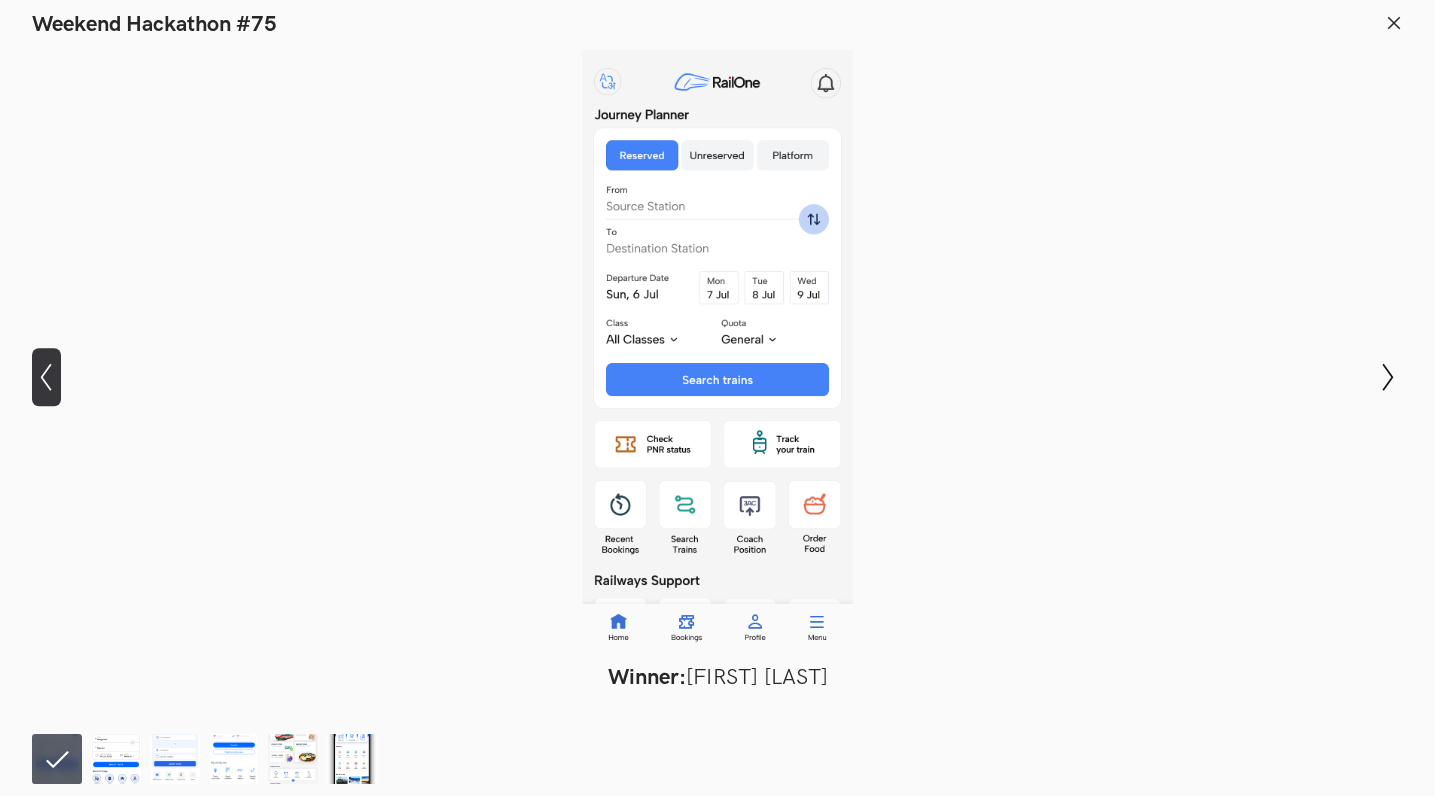 click on "Show previous slide" at bounding box center (46, 377) 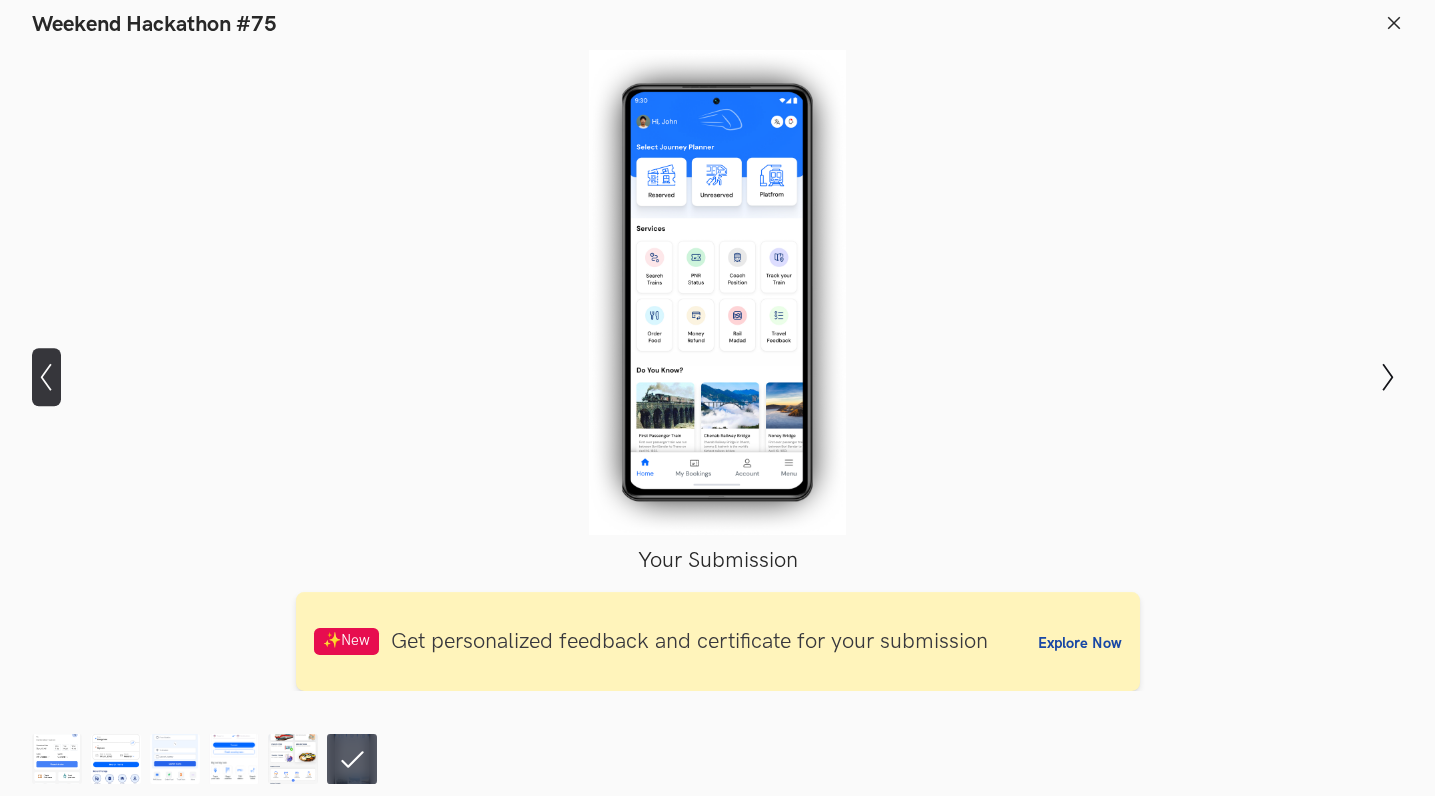 click on "Show previous slide" at bounding box center [46, 377] 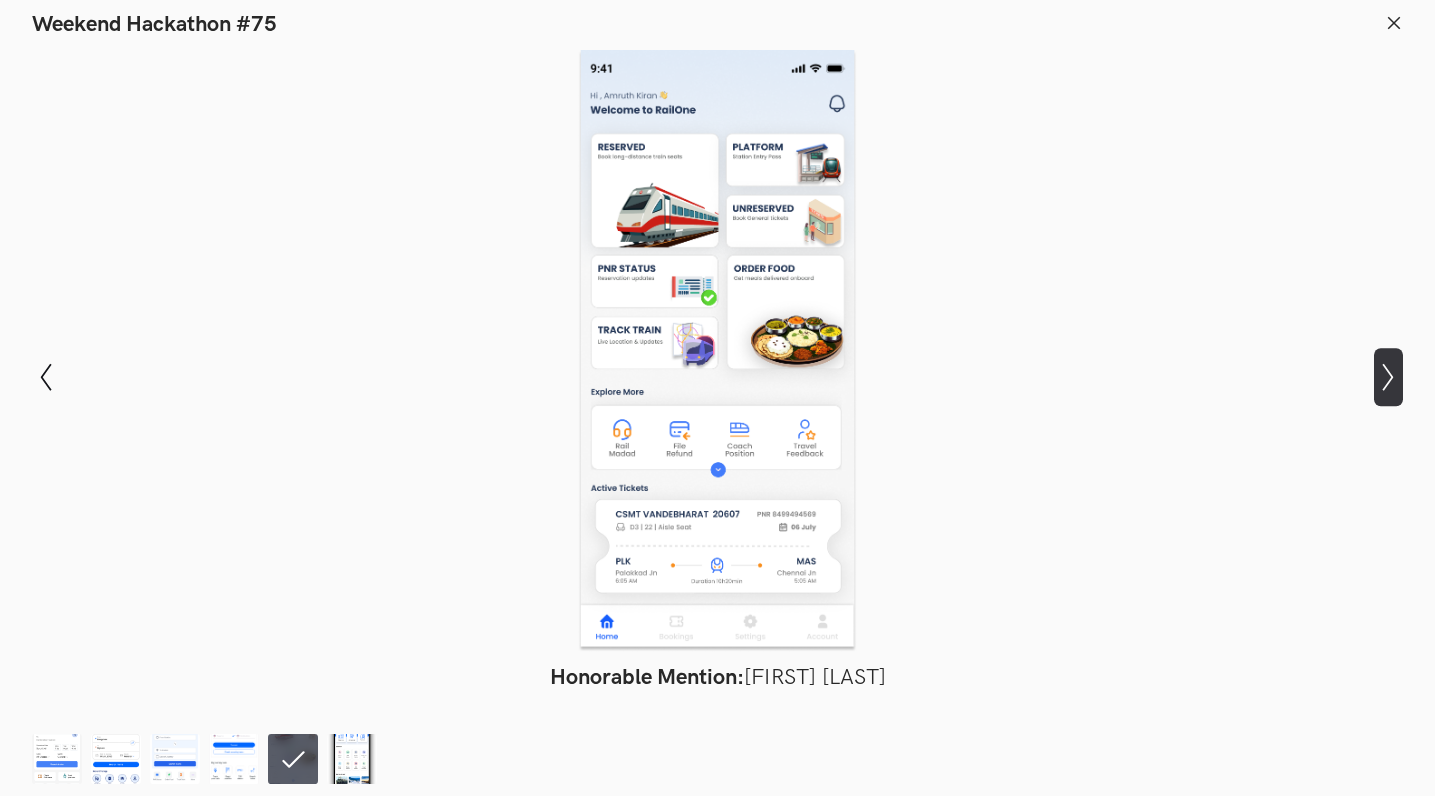 click on "Show next slide" at bounding box center (46, 377) 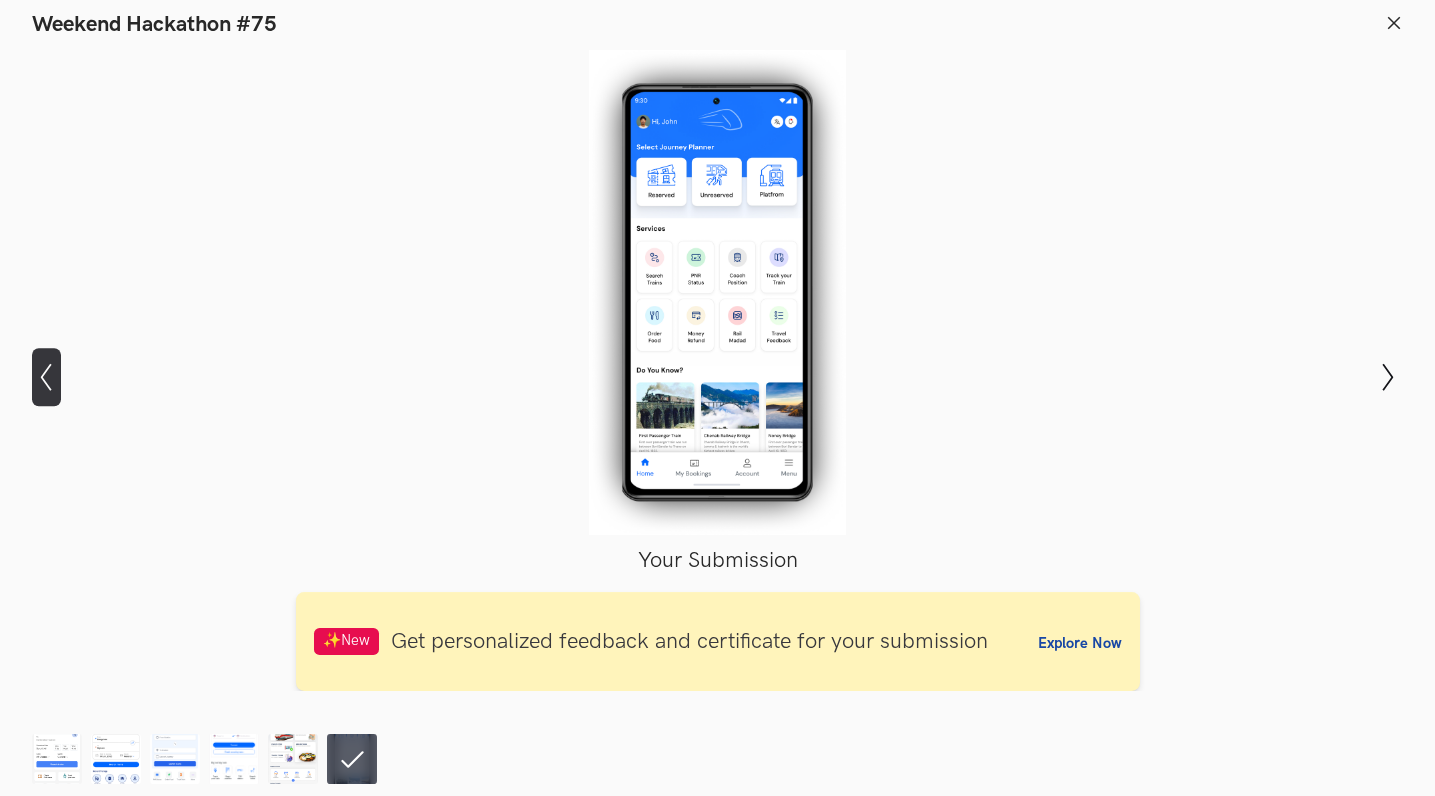 click on "Show previous slide" at bounding box center [46, 377] 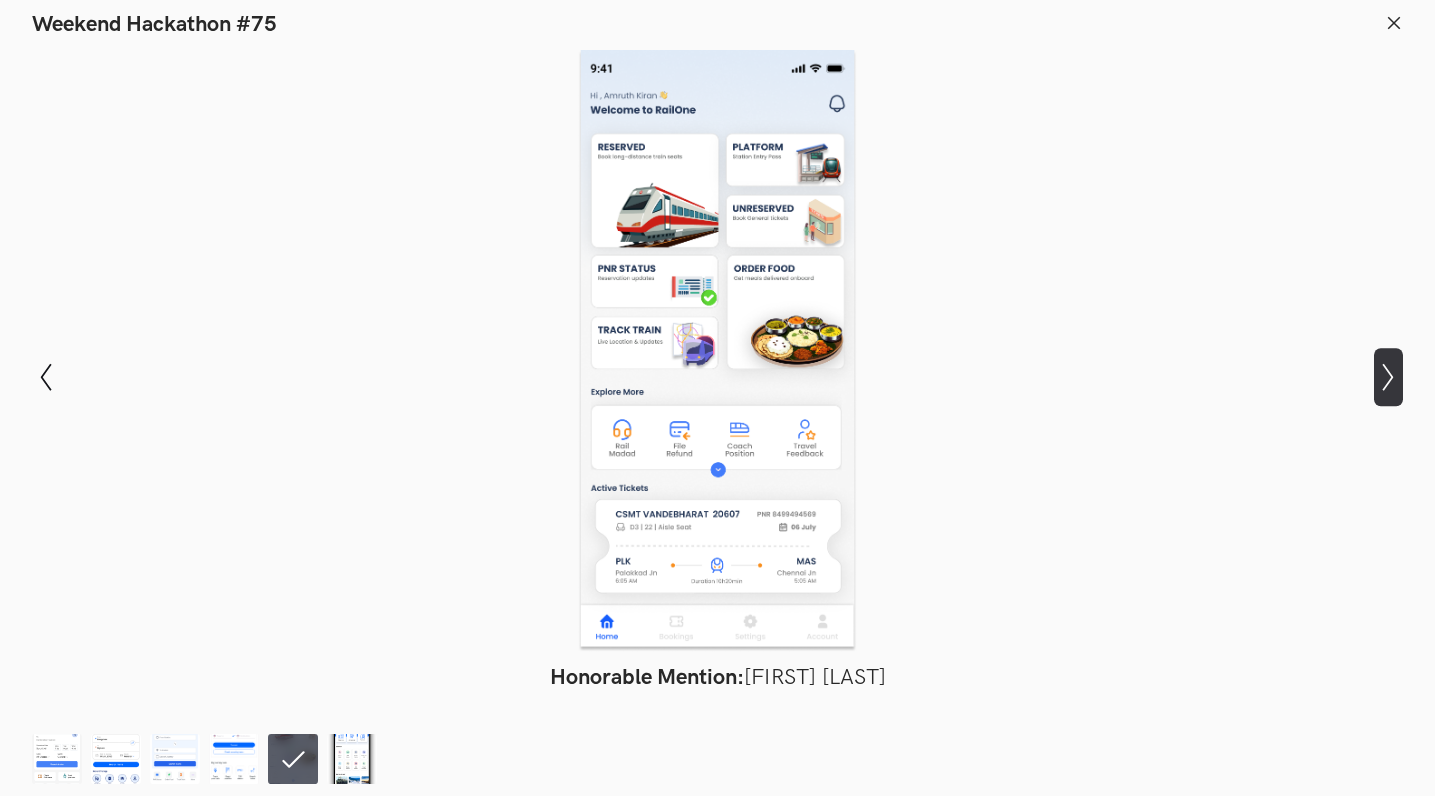 click on "Show next slide" at bounding box center [46, 377] 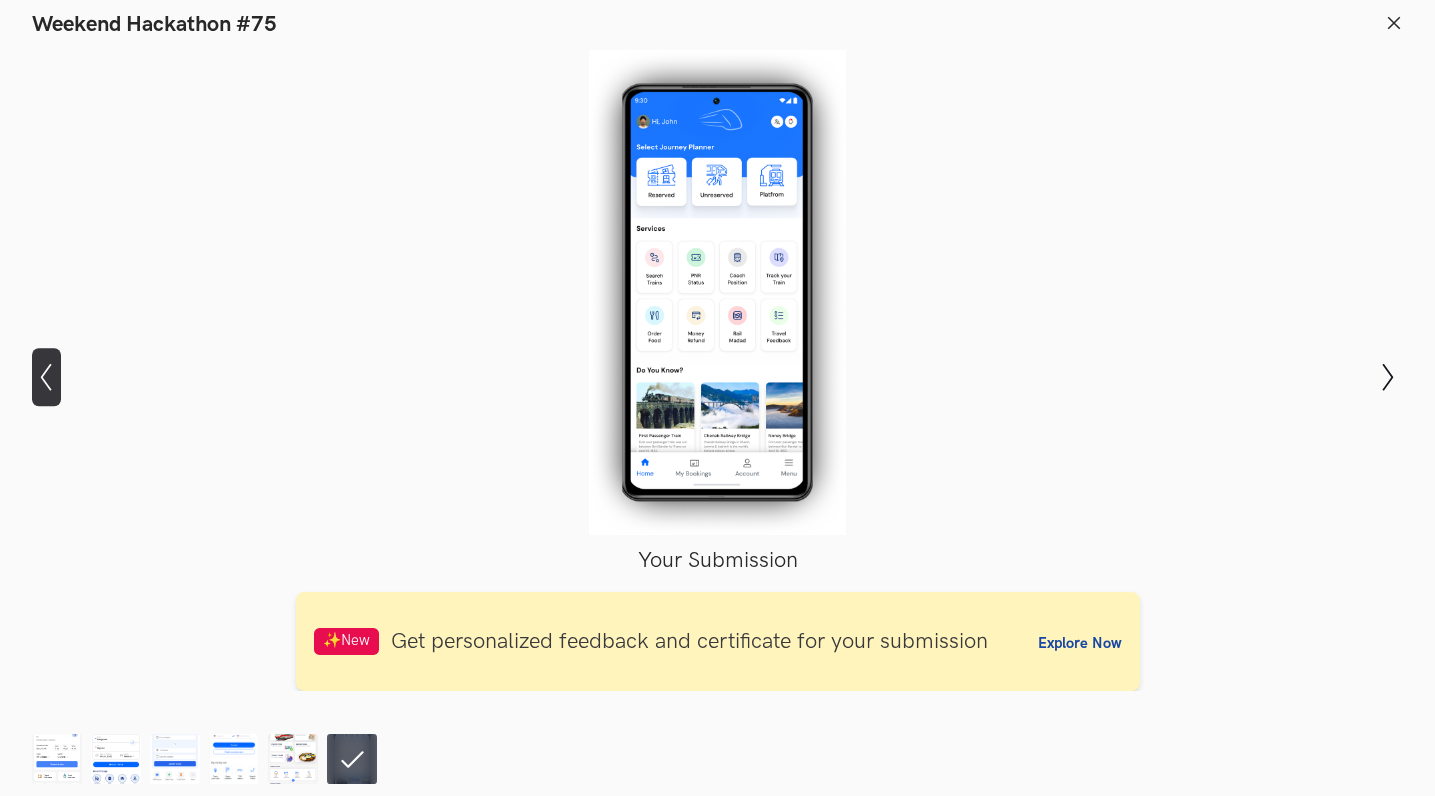 click on "Show previous slide" at bounding box center (46, 377) 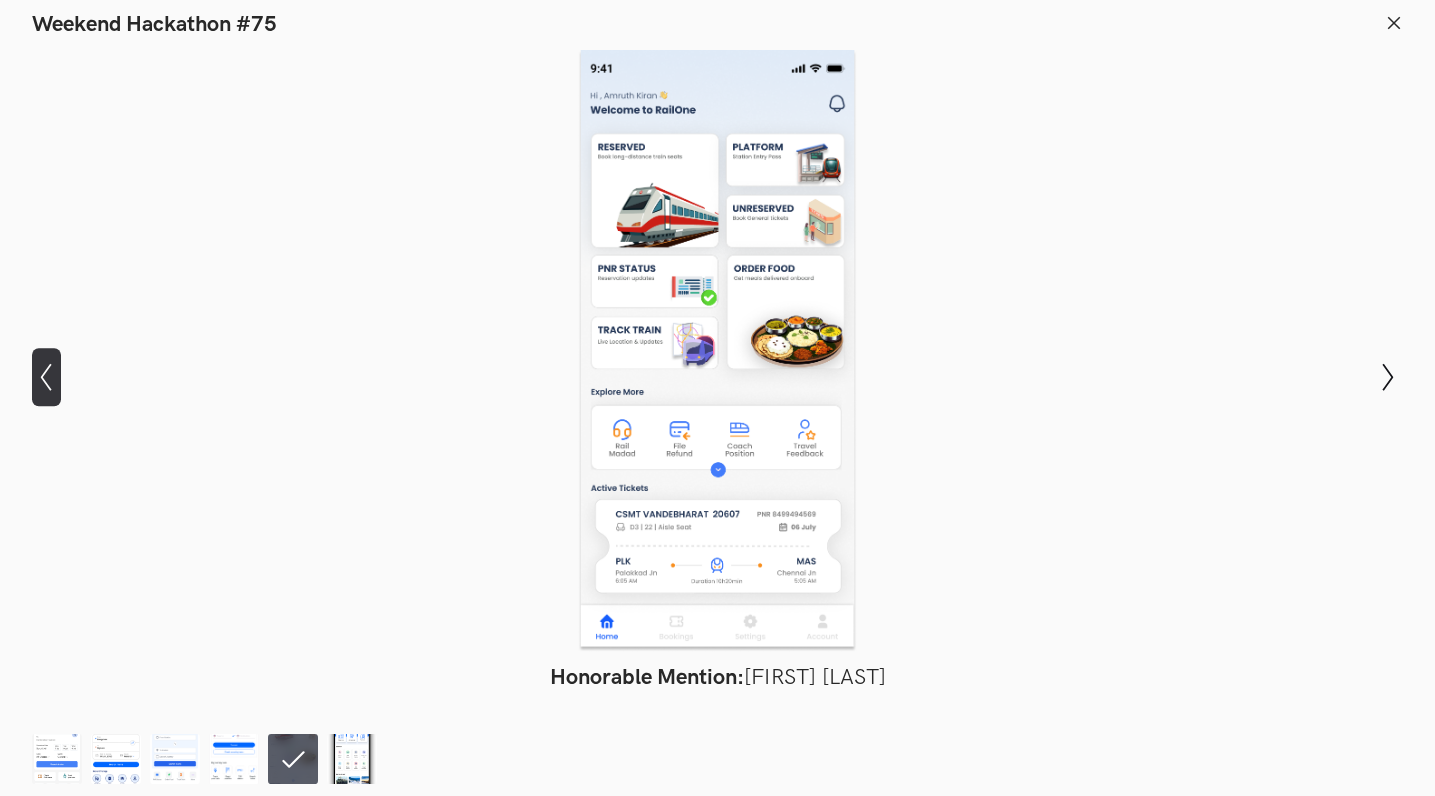 click on "Show previous slide" at bounding box center [46, 377] 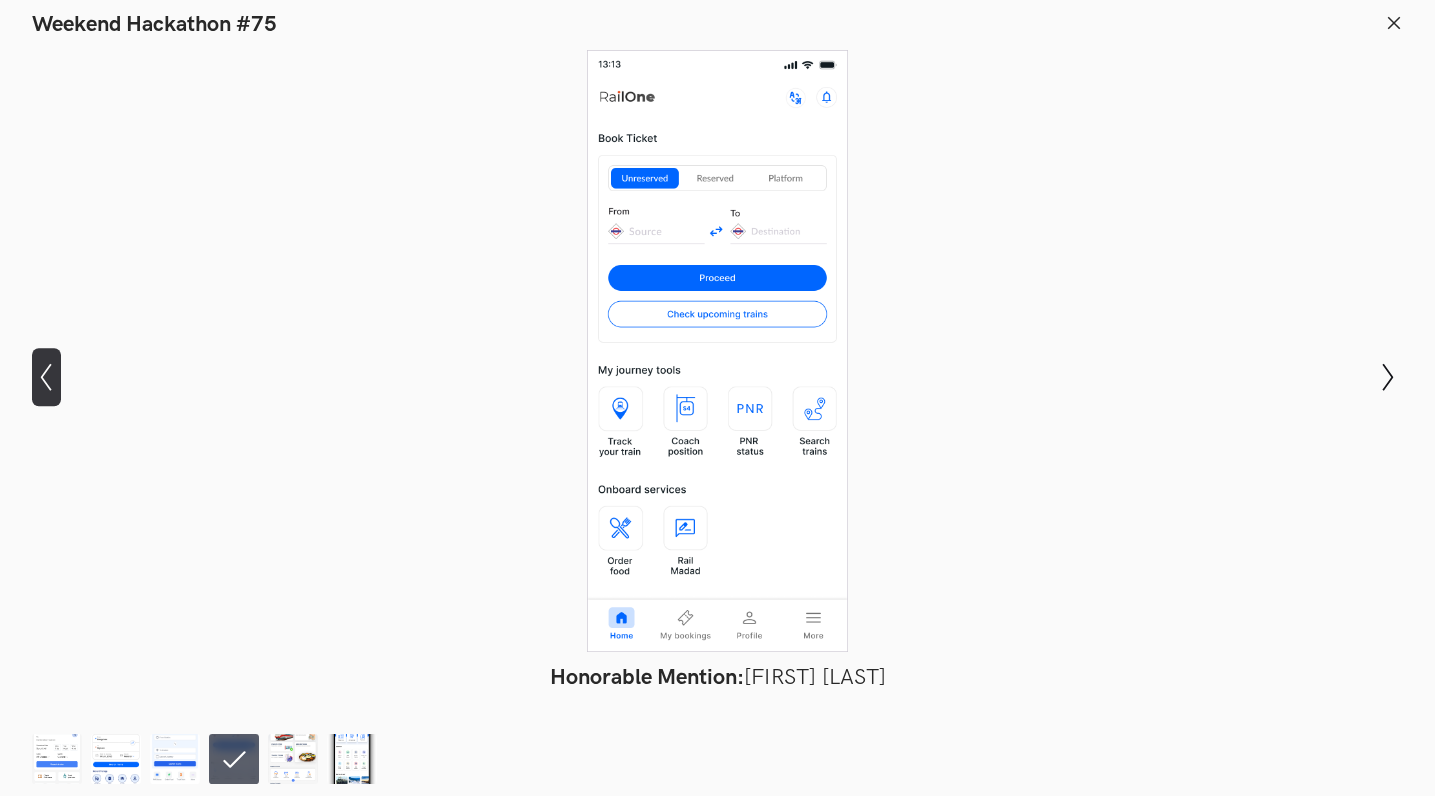 click on "Show previous slide" at bounding box center [46, 377] 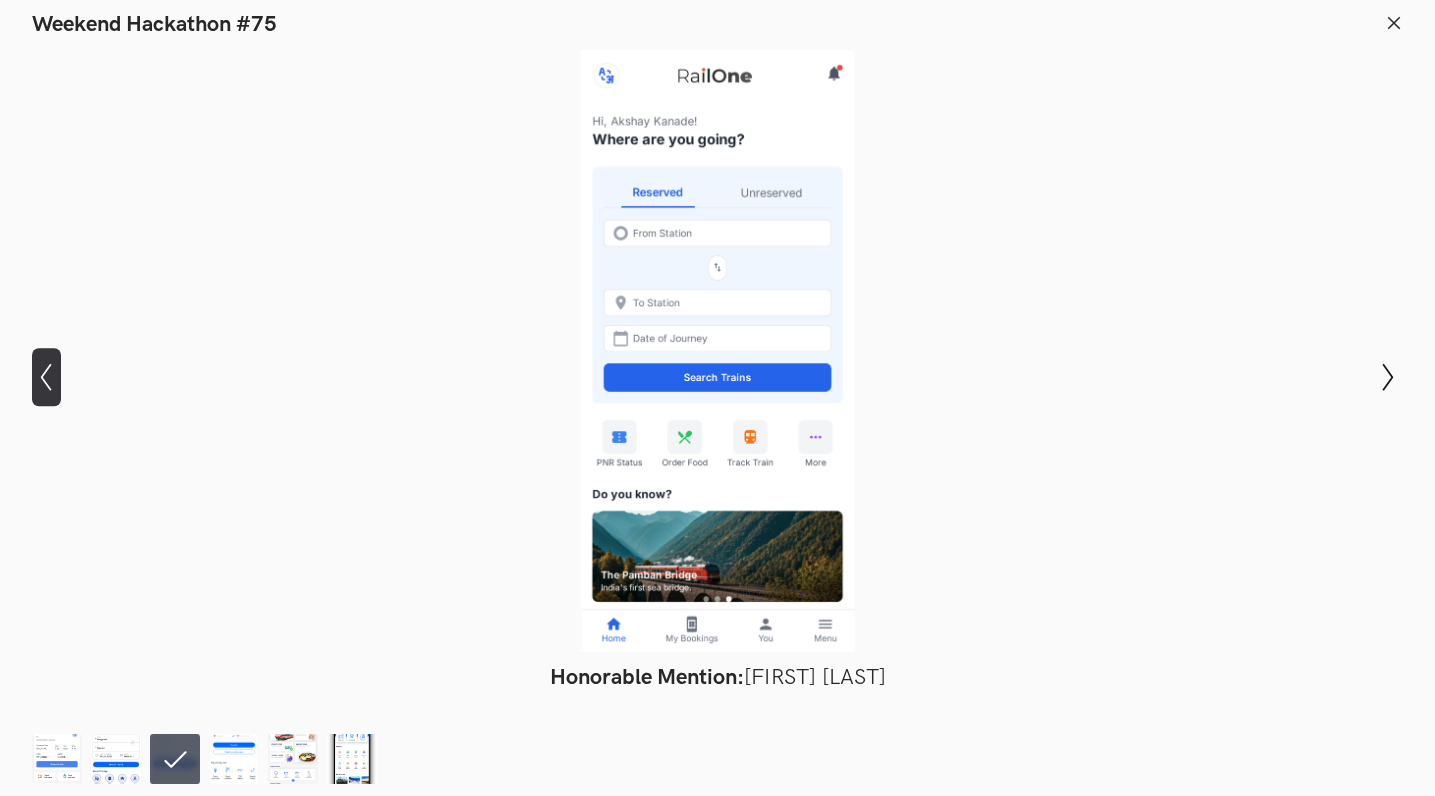 click on "Show previous slide" at bounding box center (46, 377) 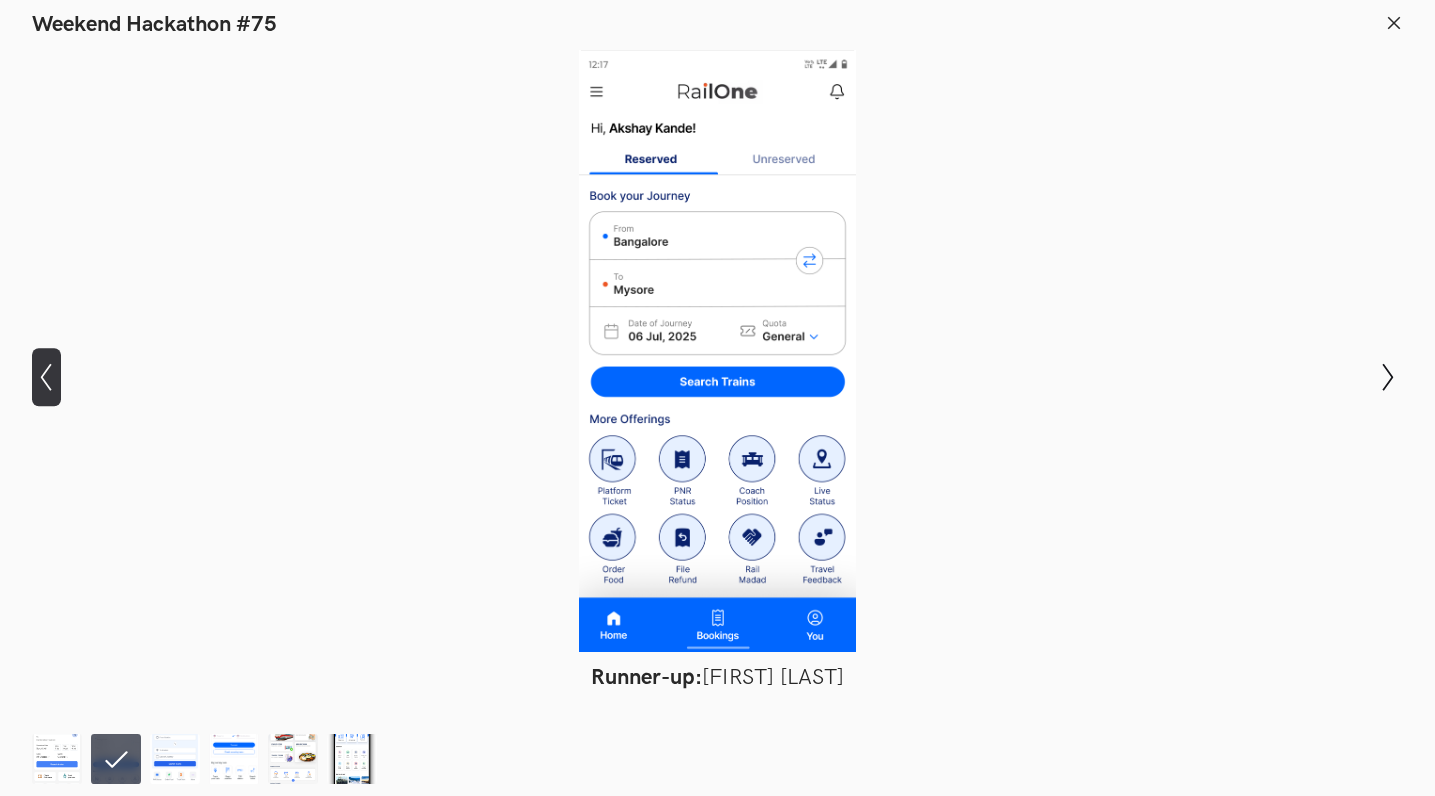 click on "Show previous slide" at bounding box center [46, 377] 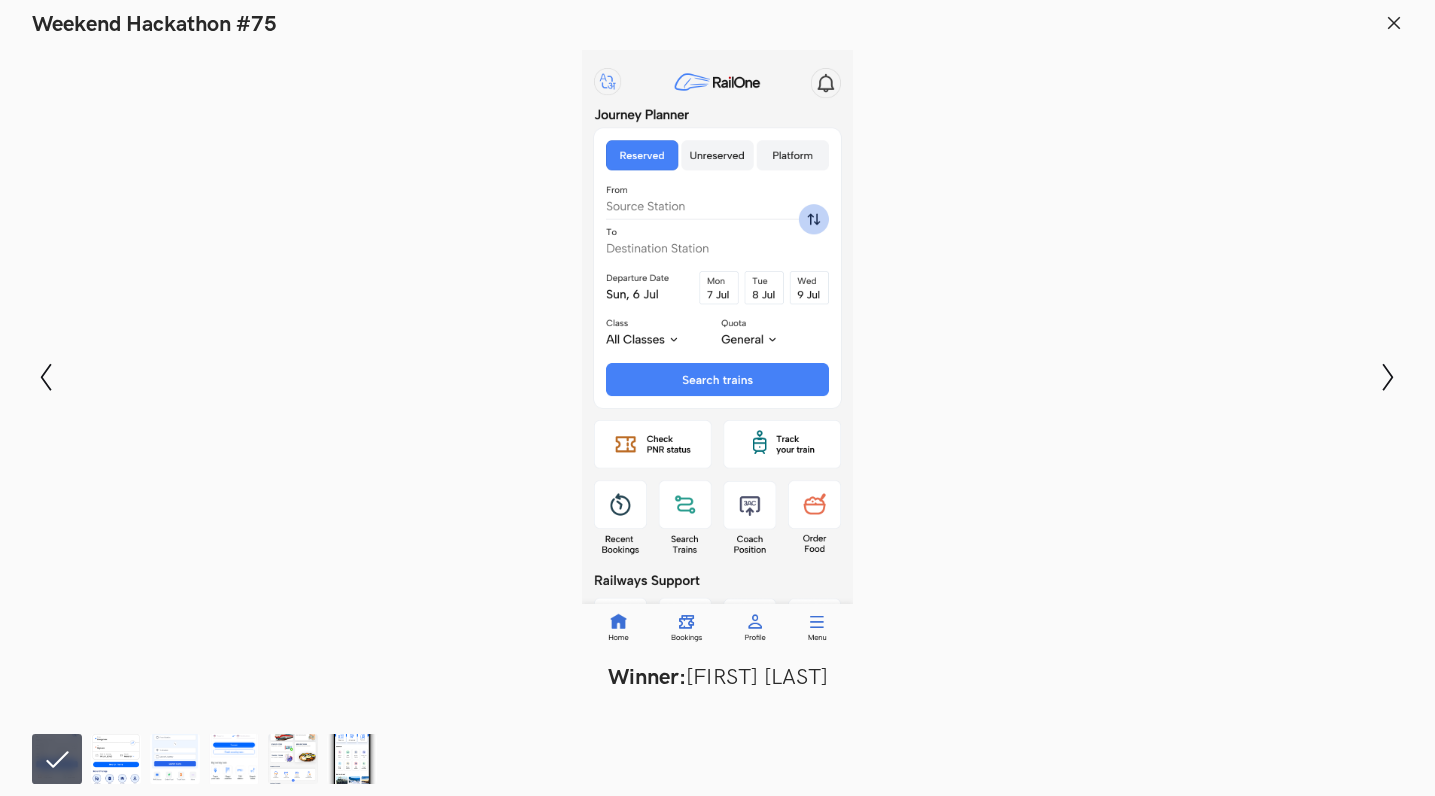 click at bounding box center (1394, 23) 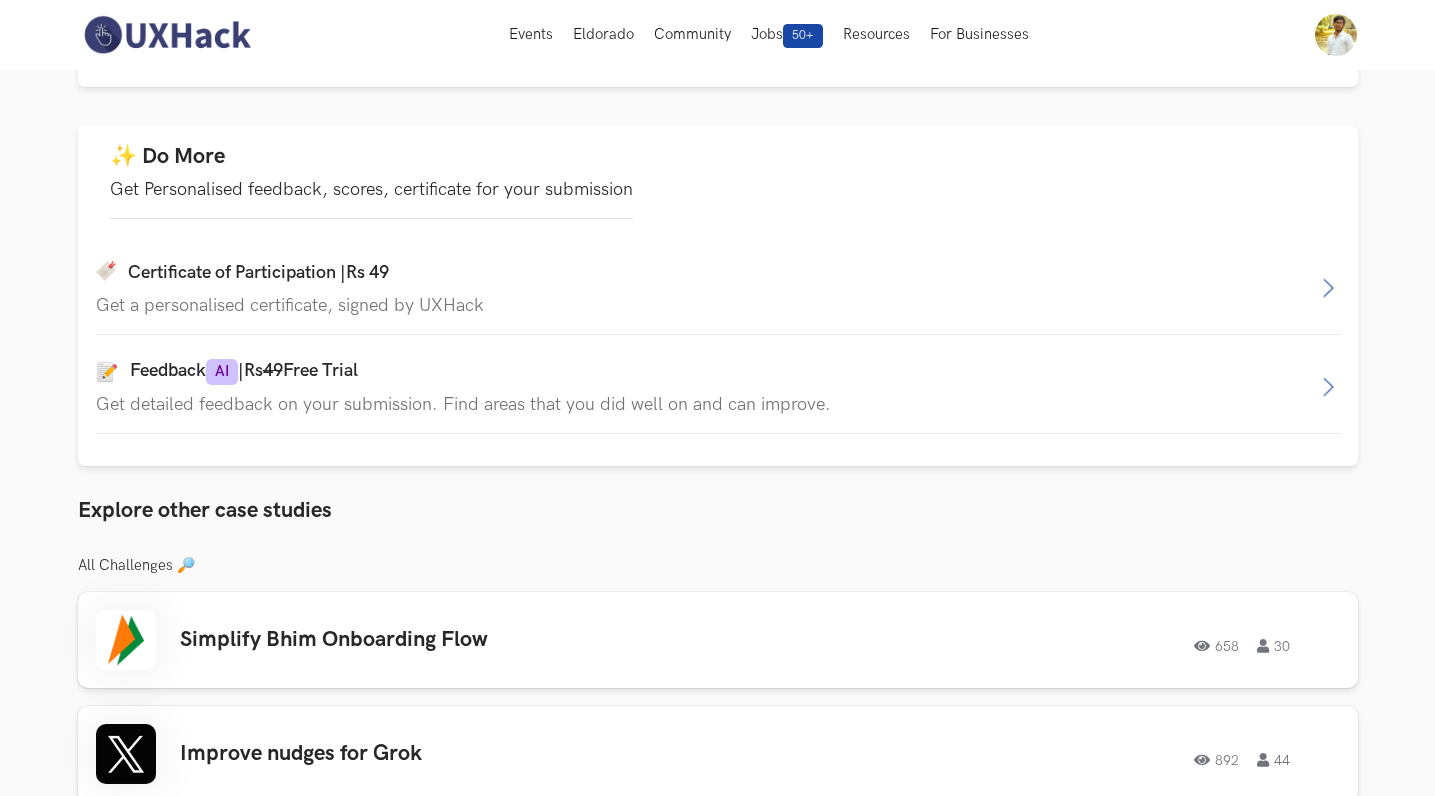 scroll, scrollTop: 0, scrollLeft: 0, axis: both 